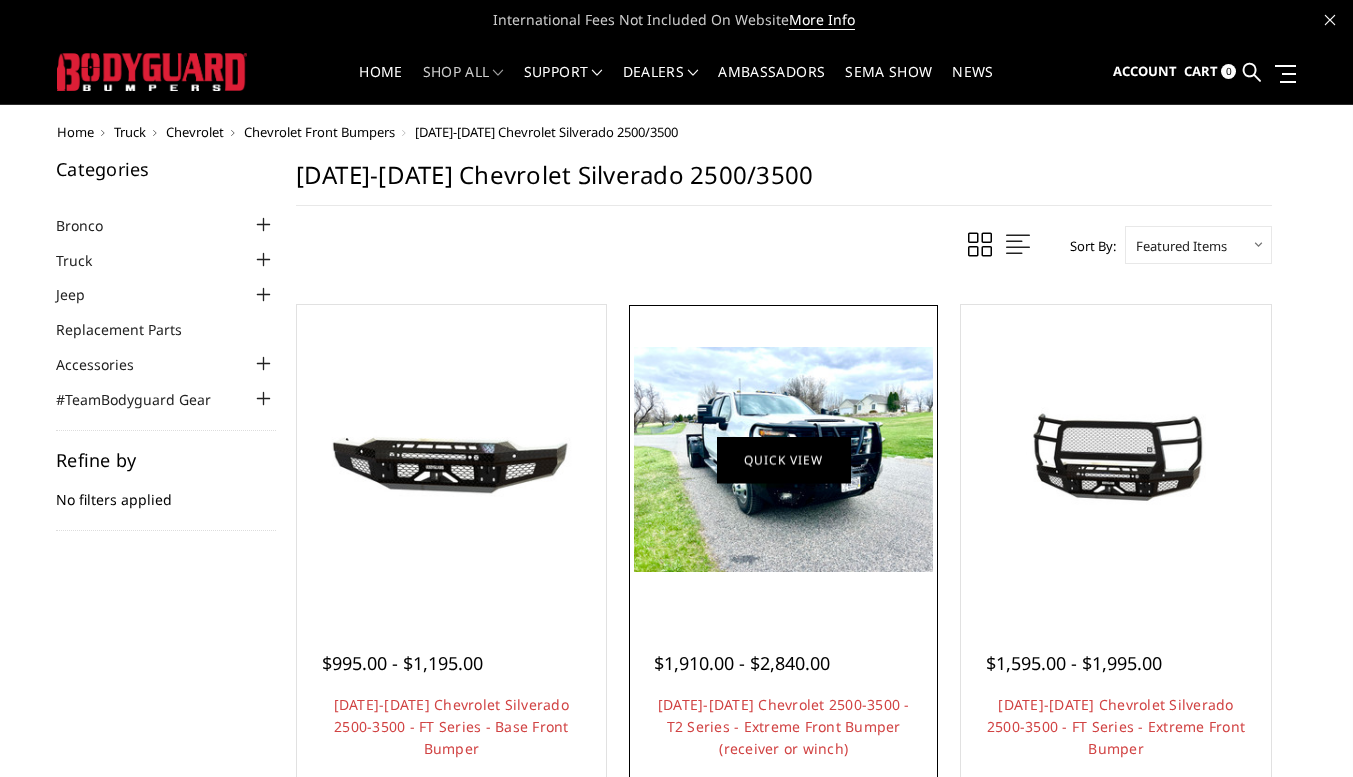 scroll, scrollTop: 0, scrollLeft: 0, axis: both 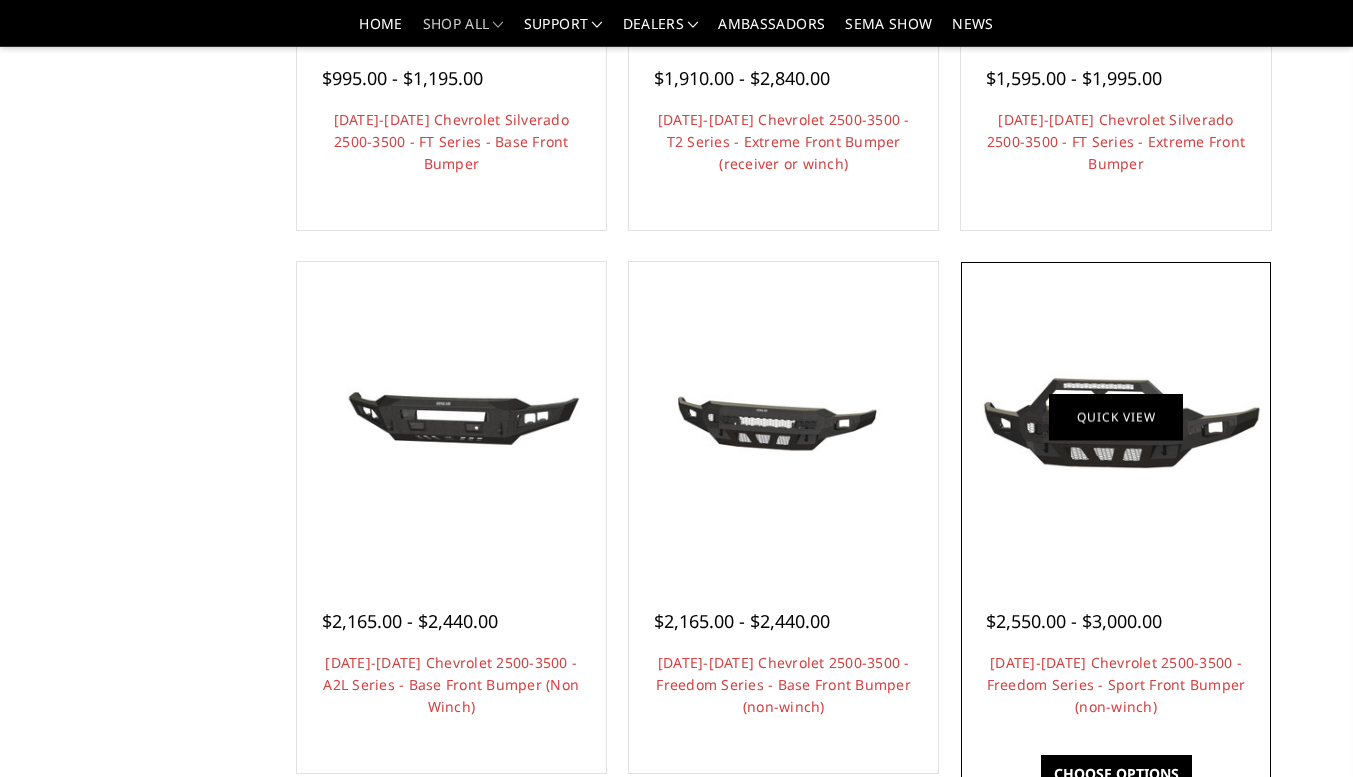 click on "Quick view" at bounding box center (1116, 417) 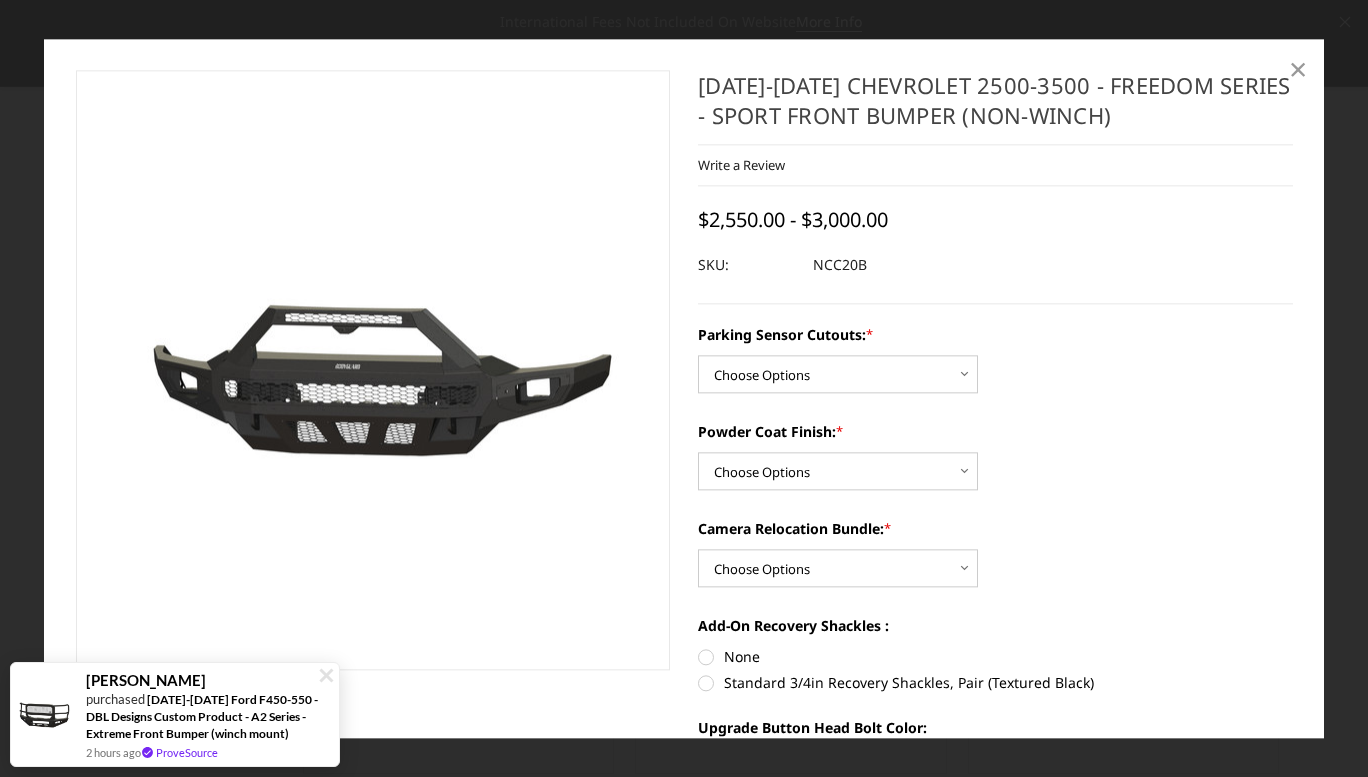 click on "×" at bounding box center (1298, 69) 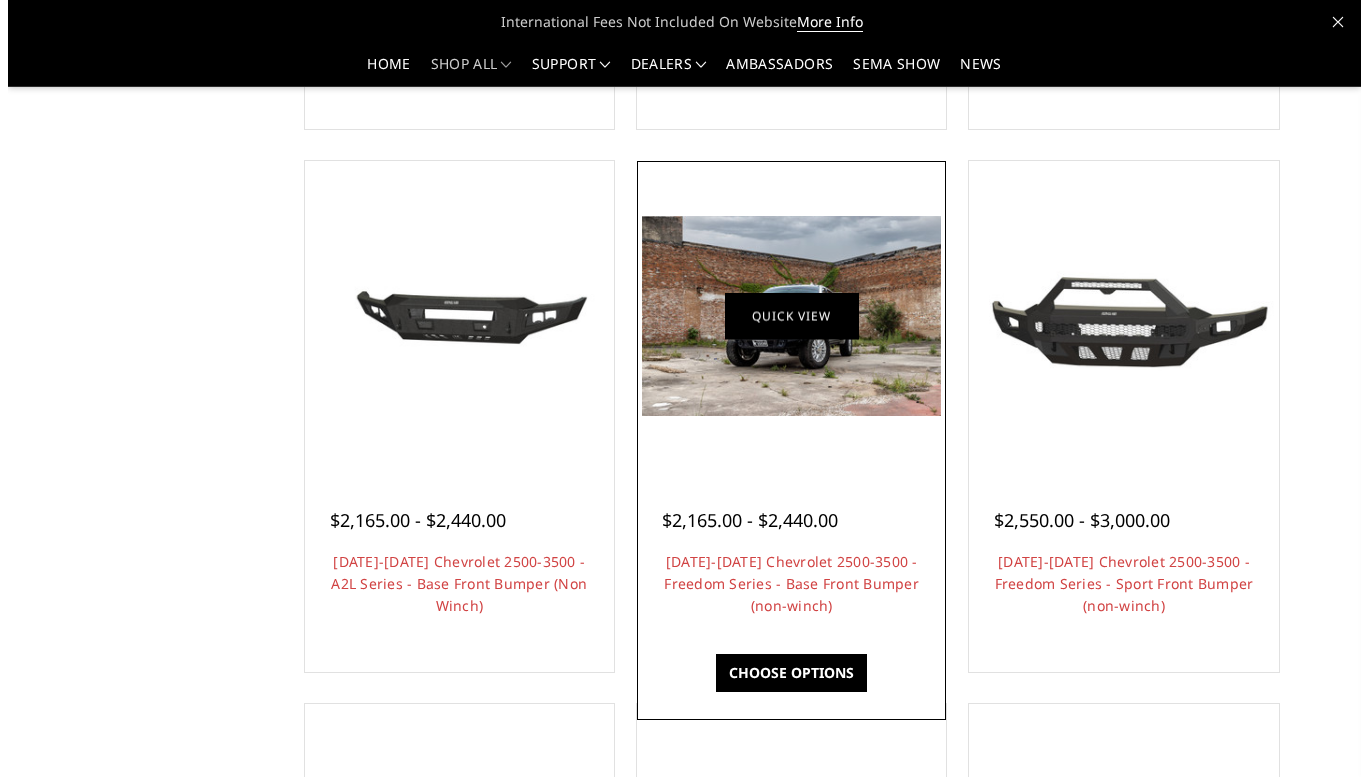 scroll, scrollTop: 623, scrollLeft: 0, axis: vertical 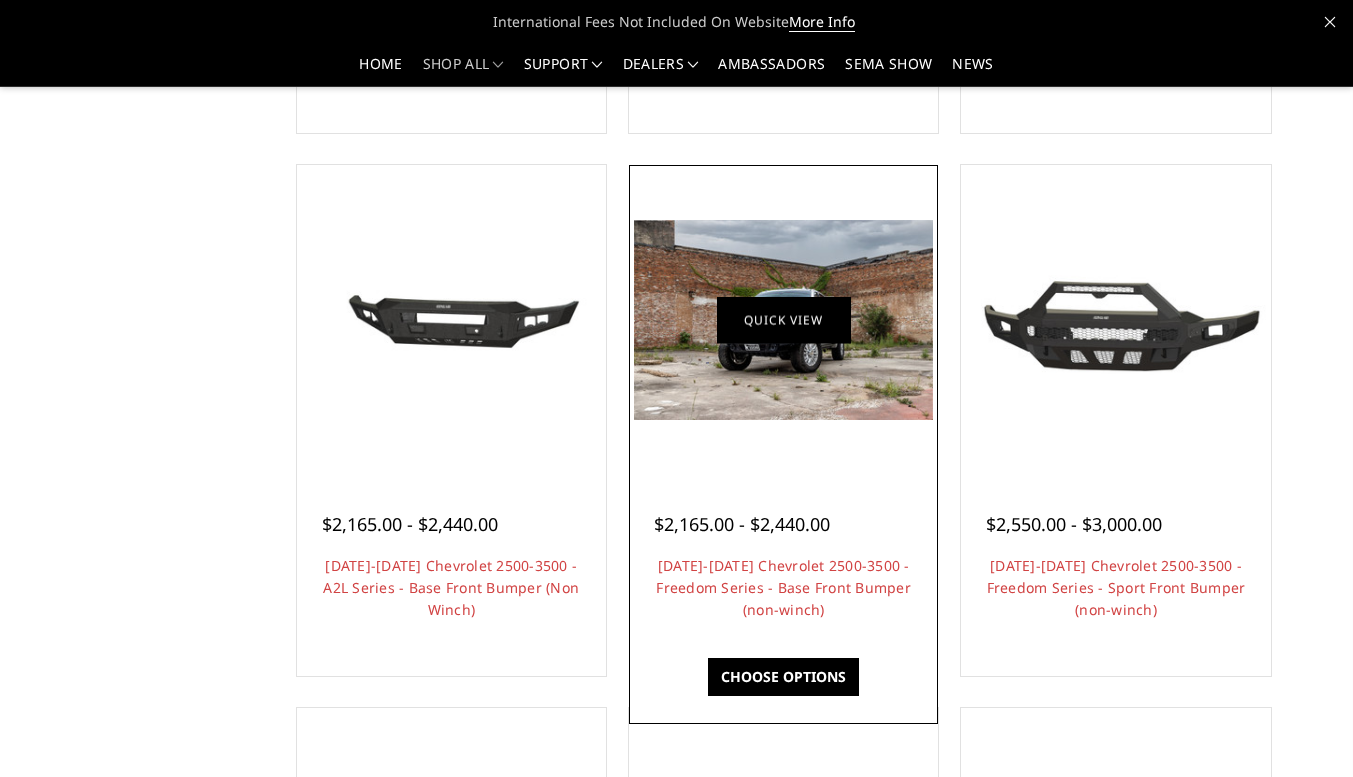 click on "Quick view" at bounding box center (784, 320) 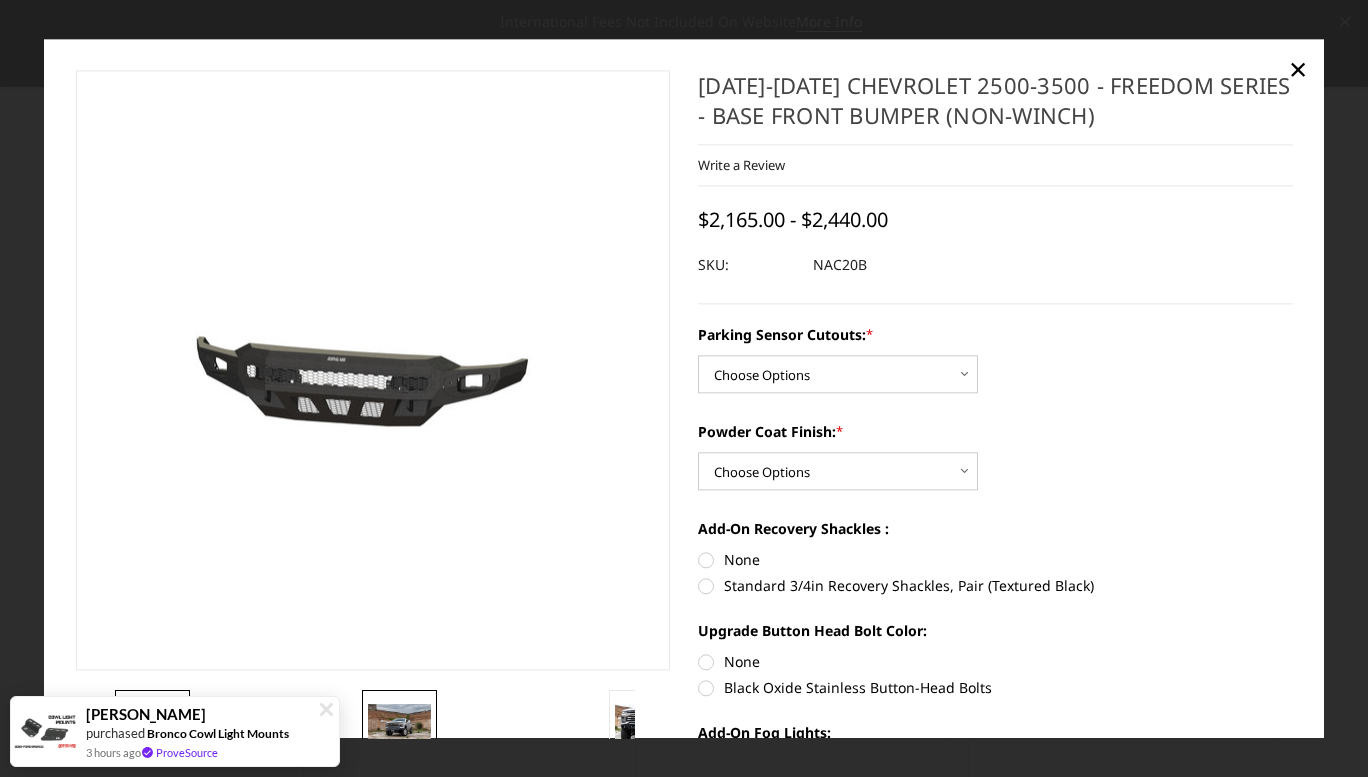 click at bounding box center (399, 725) 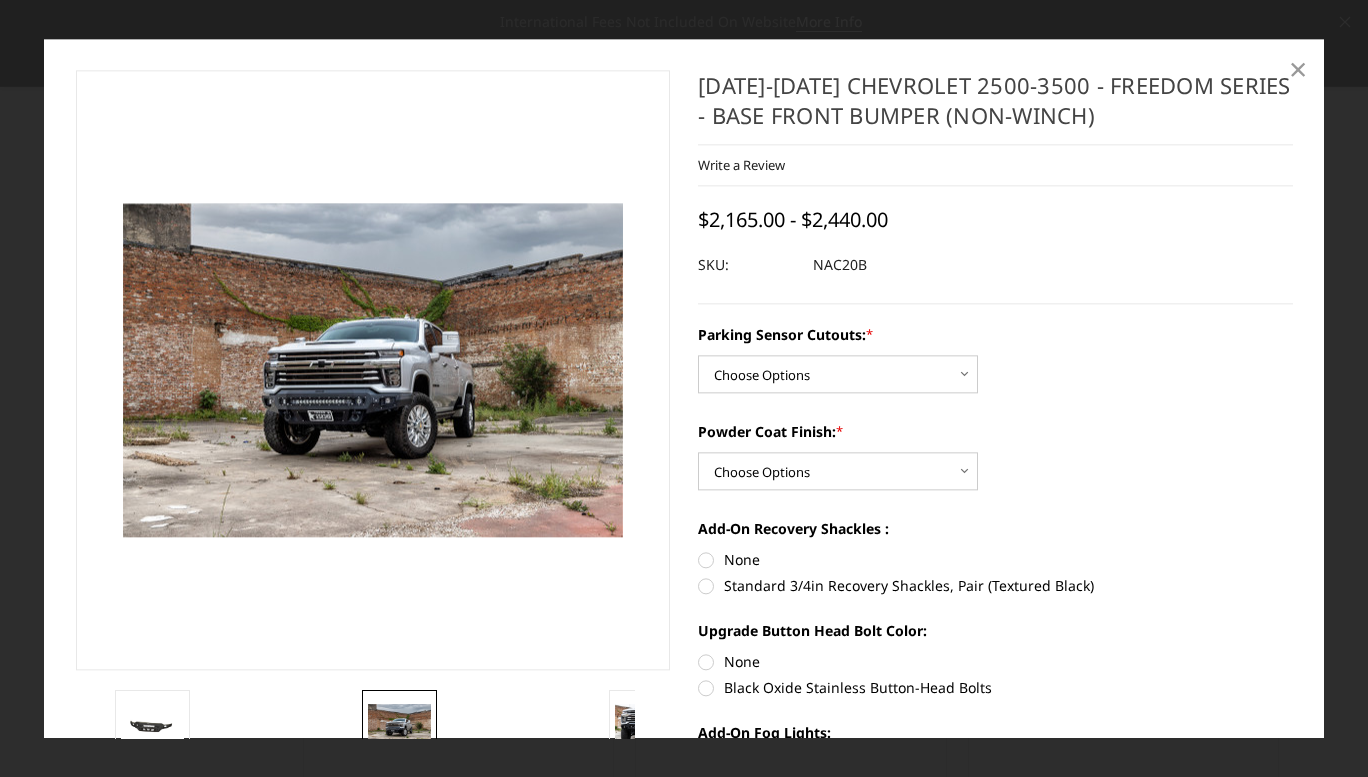 click on "×" at bounding box center (1298, 69) 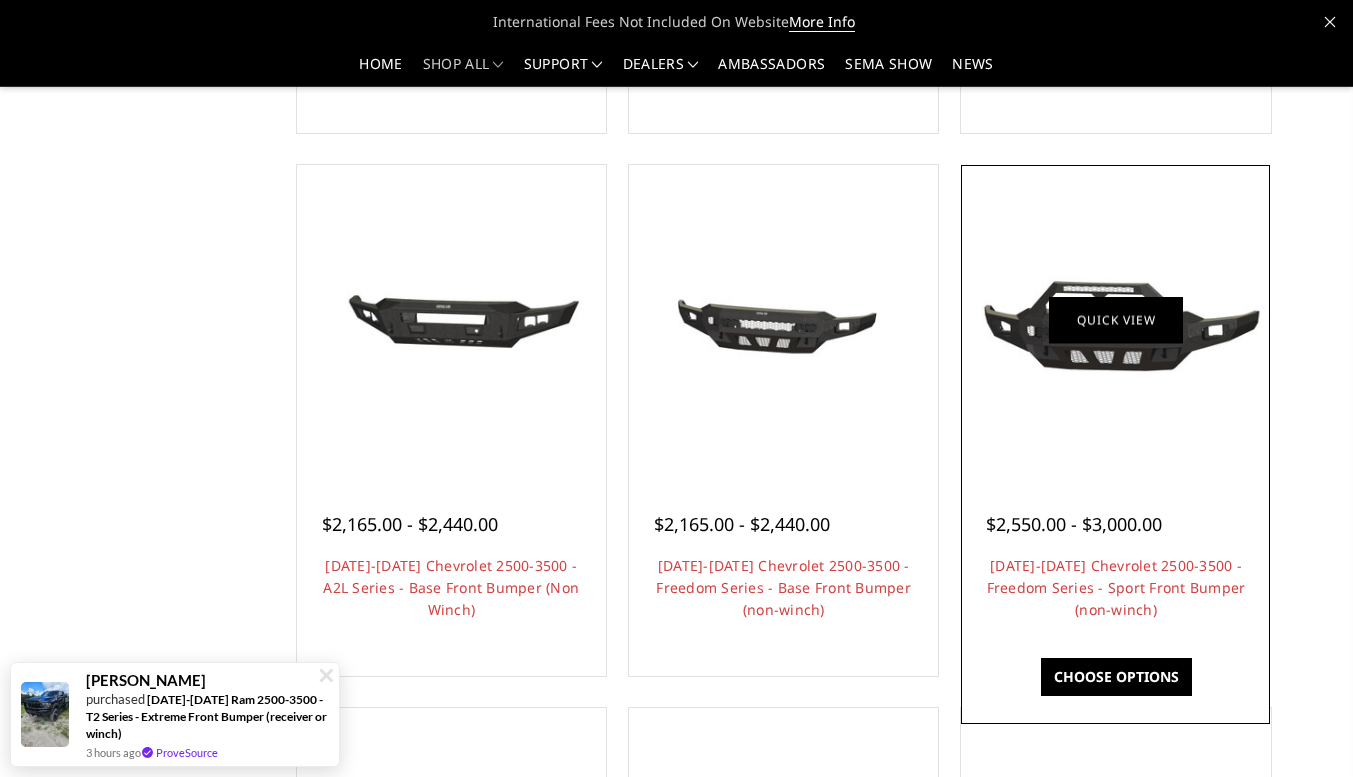 click on "Quick view" at bounding box center (1116, 320) 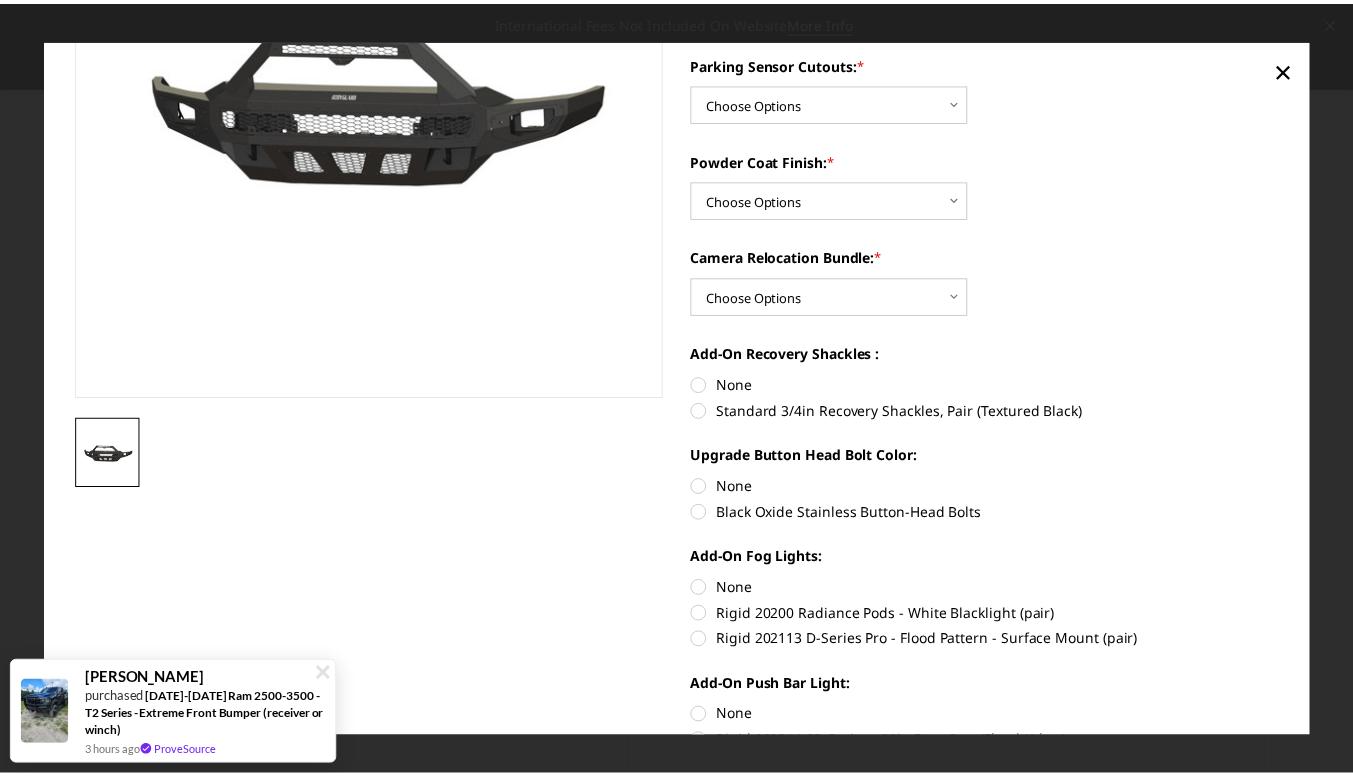 scroll, scrollTop: 306, scrollLeft: 0, axis: vertical 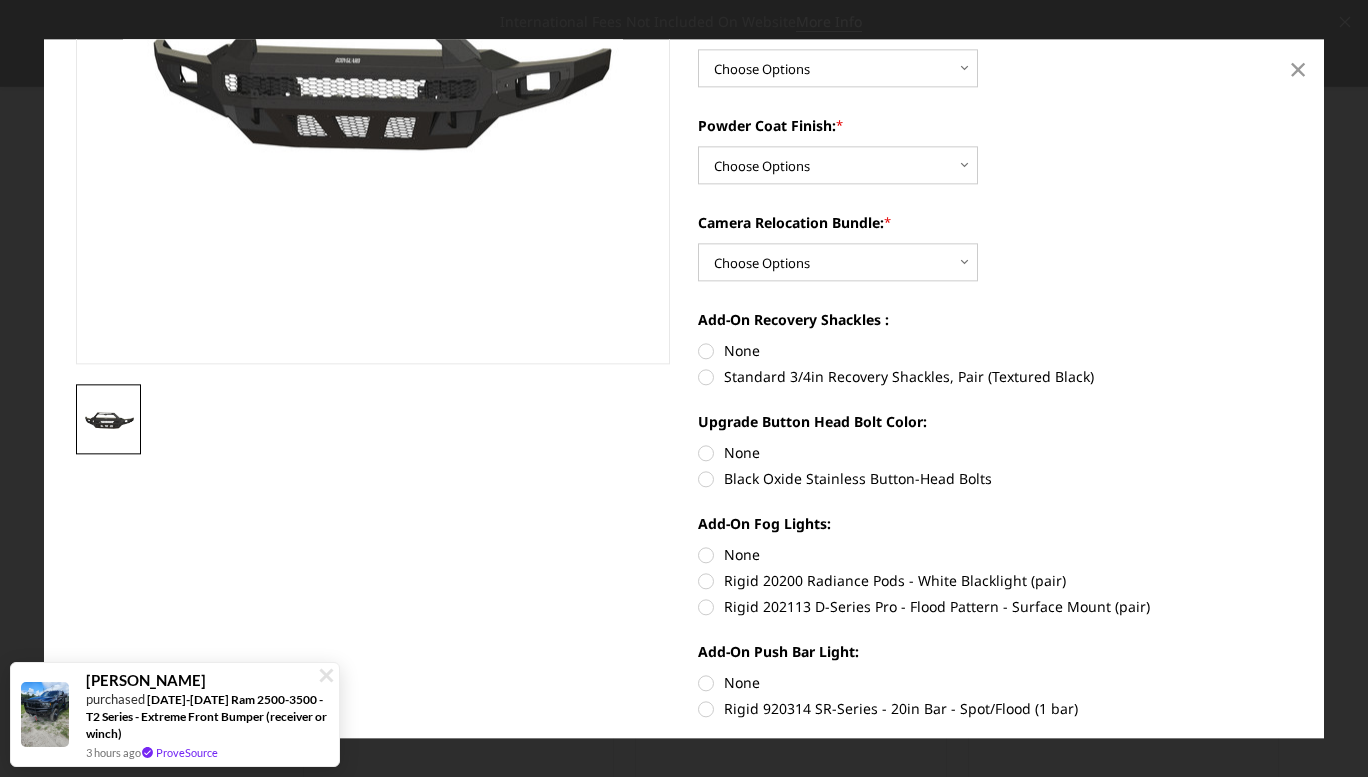 click on "×" at bounding box center (1298, 70) 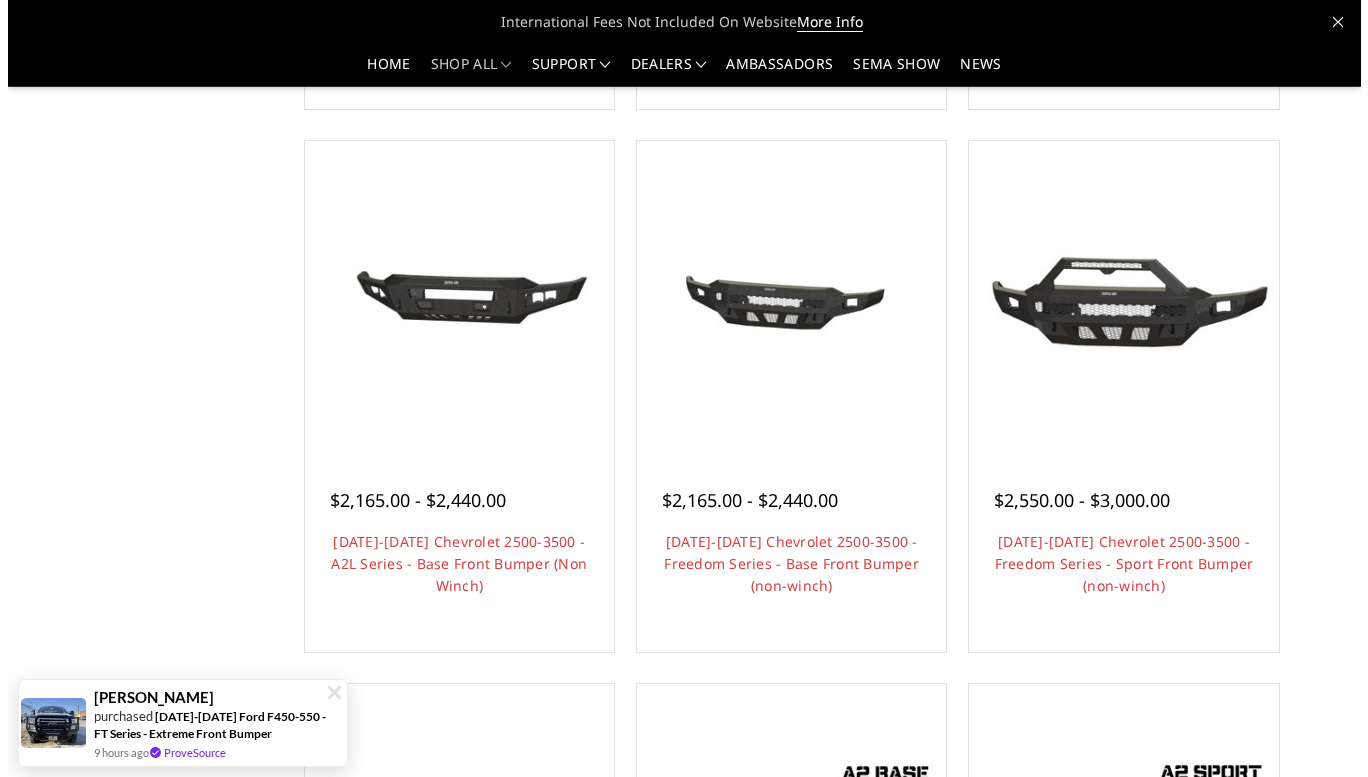 scroll, scrollTop: 646, scrollLeft: 0, axis: vertical 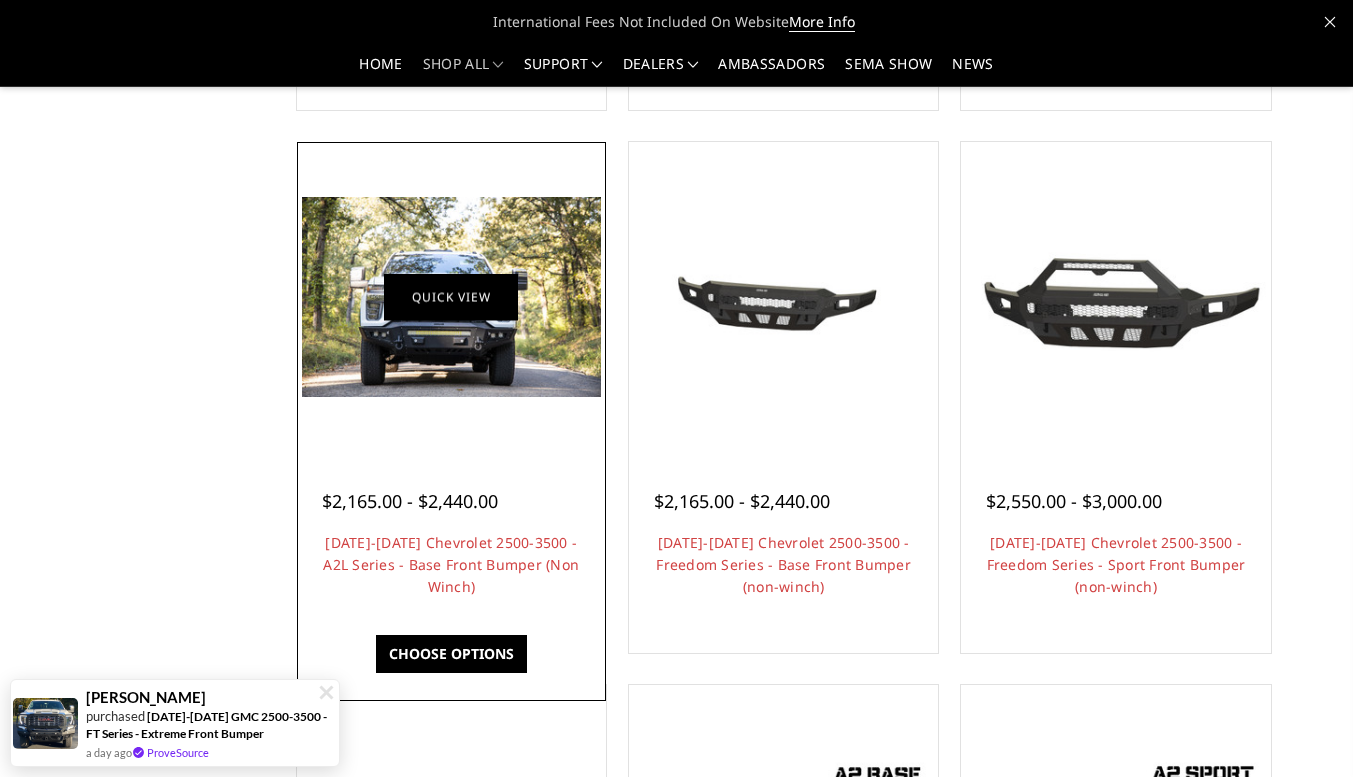 click on "Quick view" at bounding box center (451, 297) 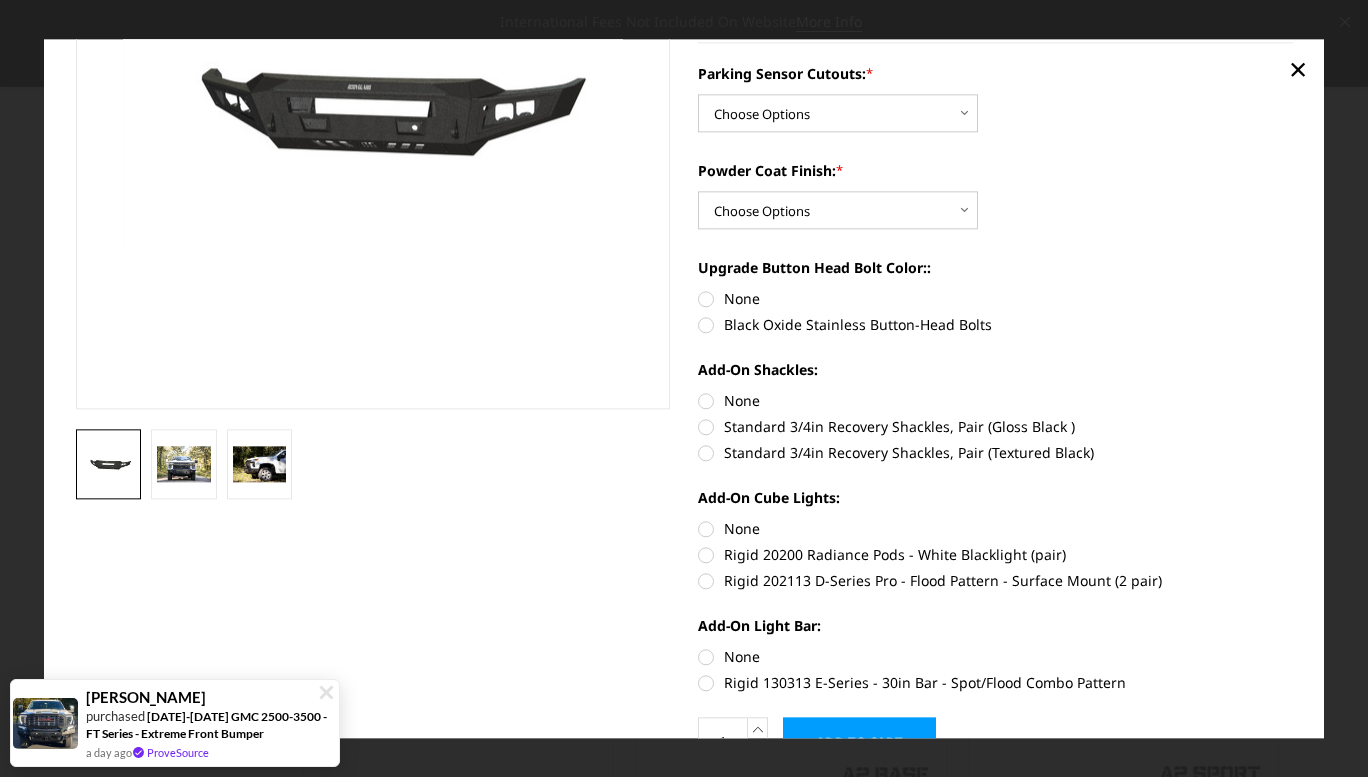 scroll, scrollTop: 262, scrollLeft: 0, axis: vertical 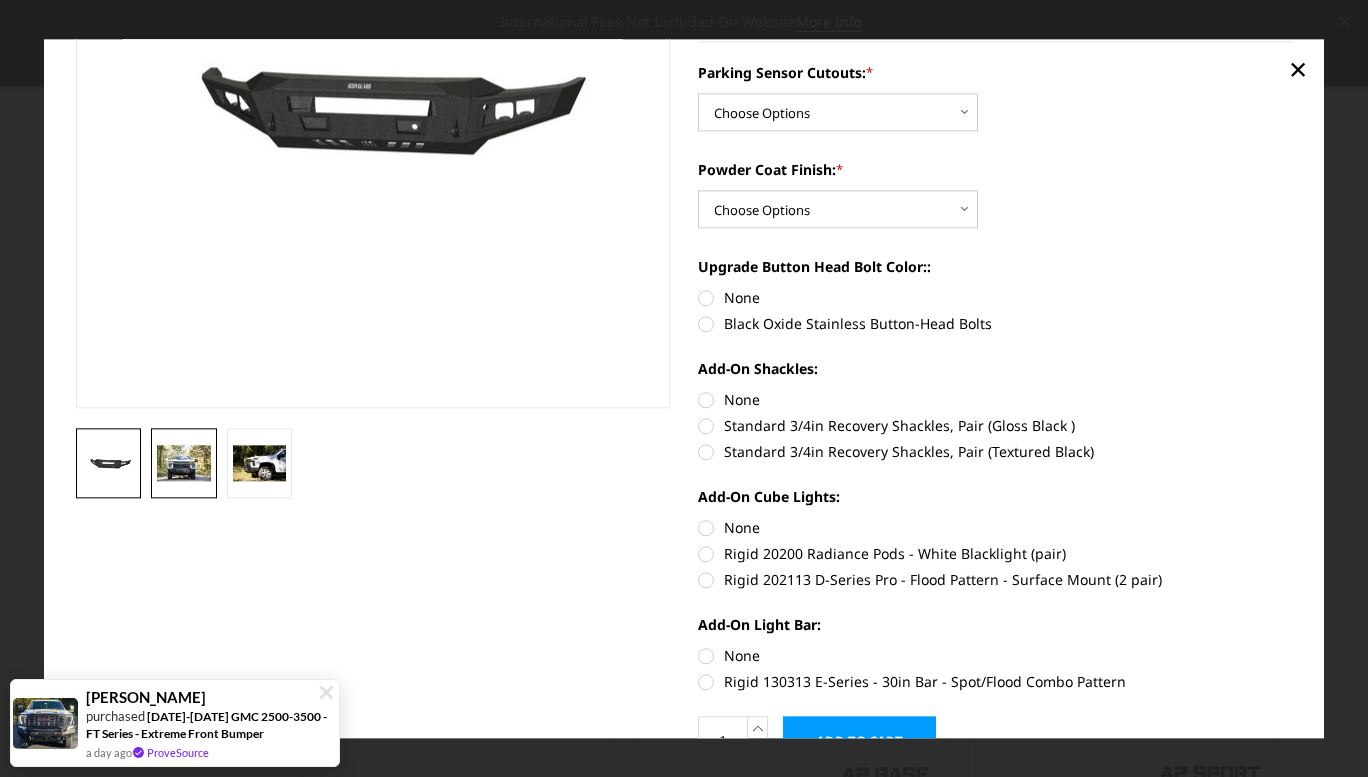 click at bounding box center [184, 463] 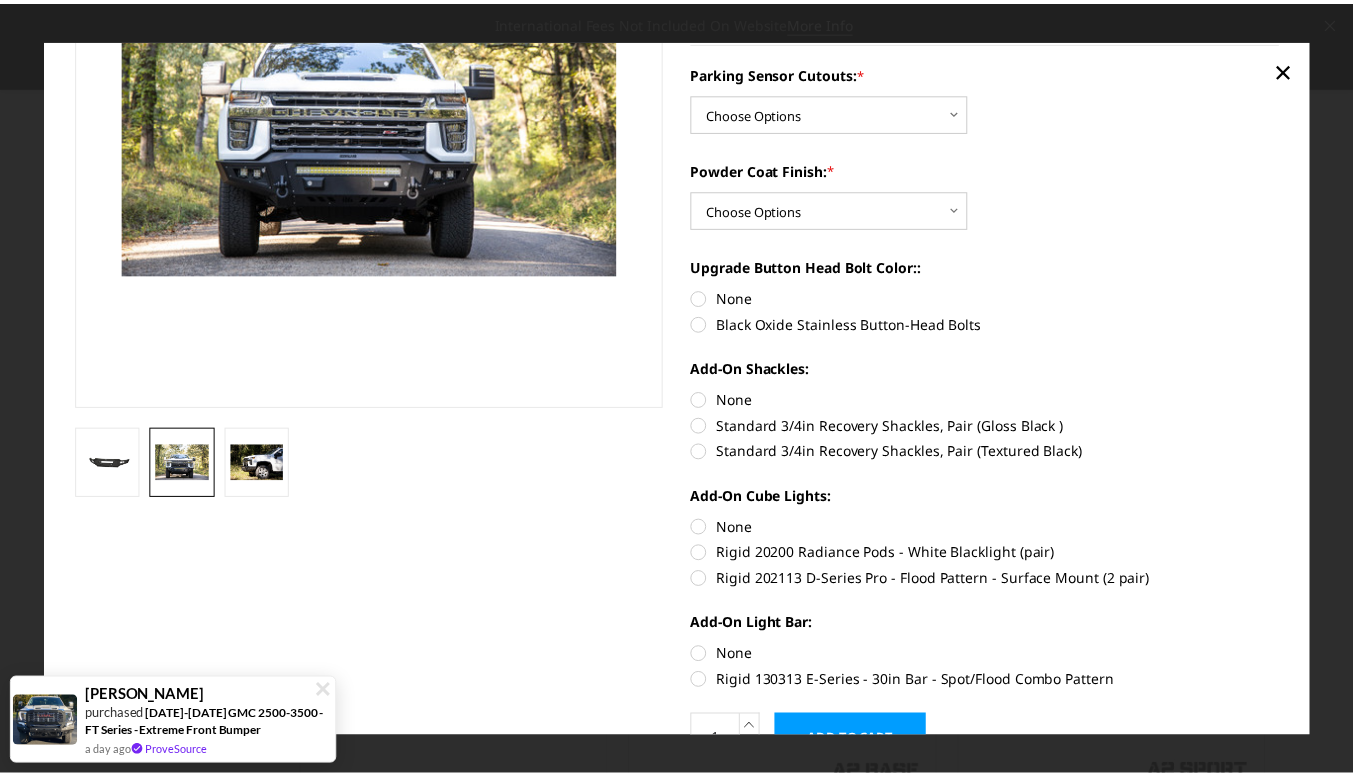scroll, scrollTop: 231, scrollLeft: 0, axis: vertical 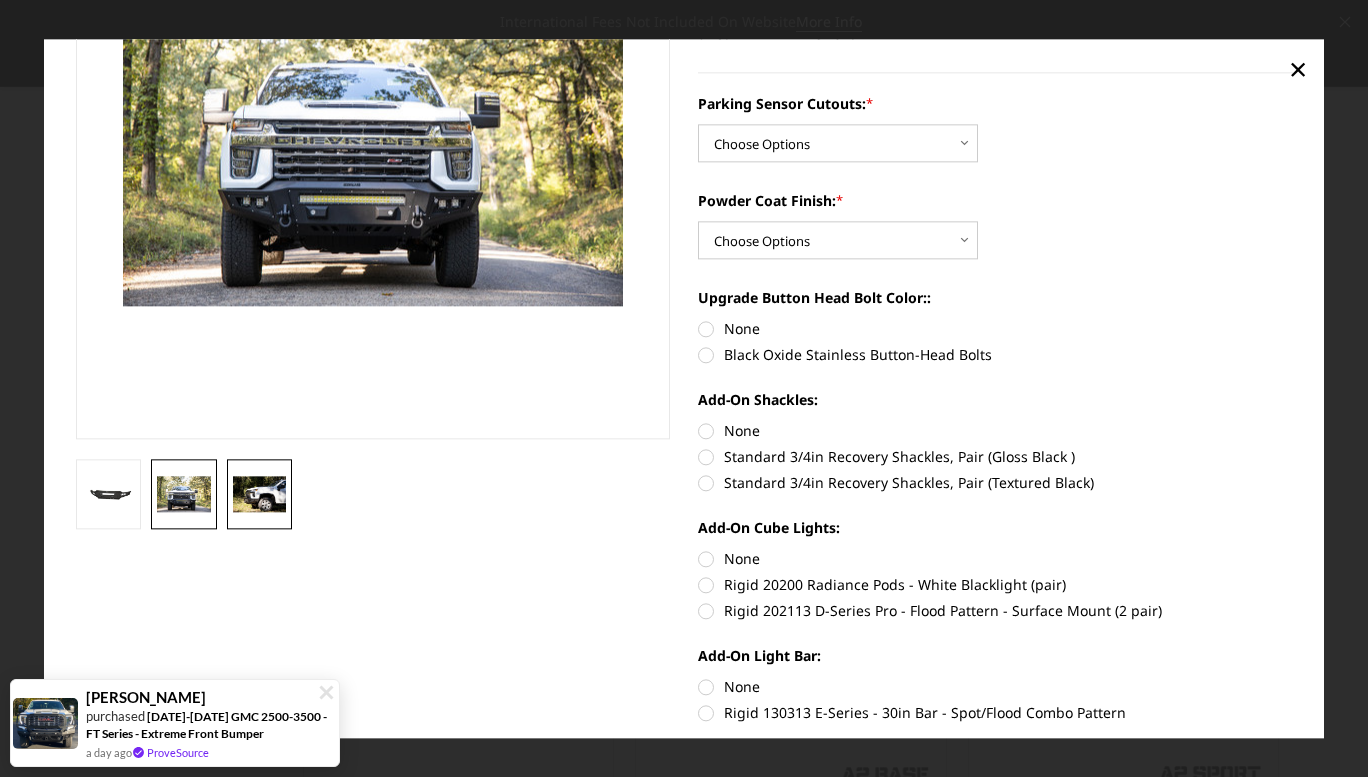 click at bounding box center [260, 494] 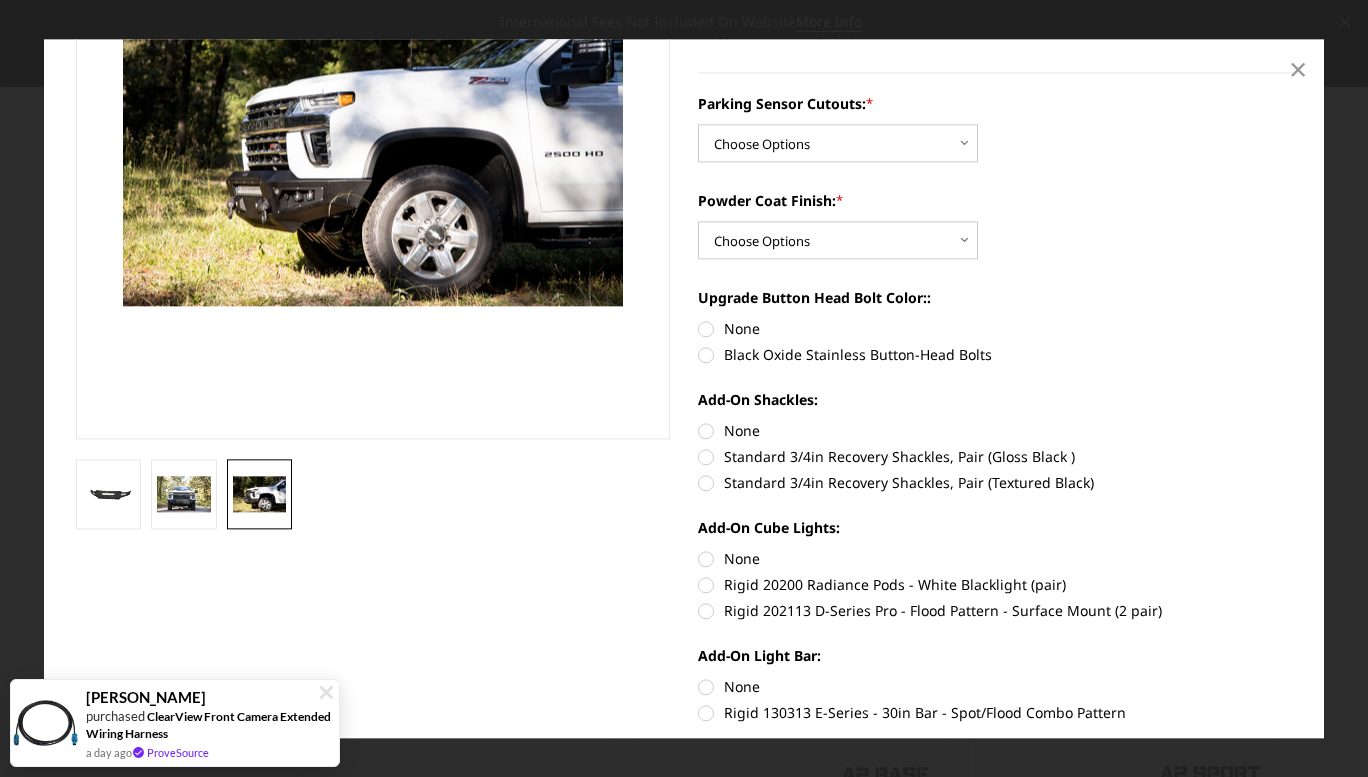 click on "×" at bounding box center (1298, 69) 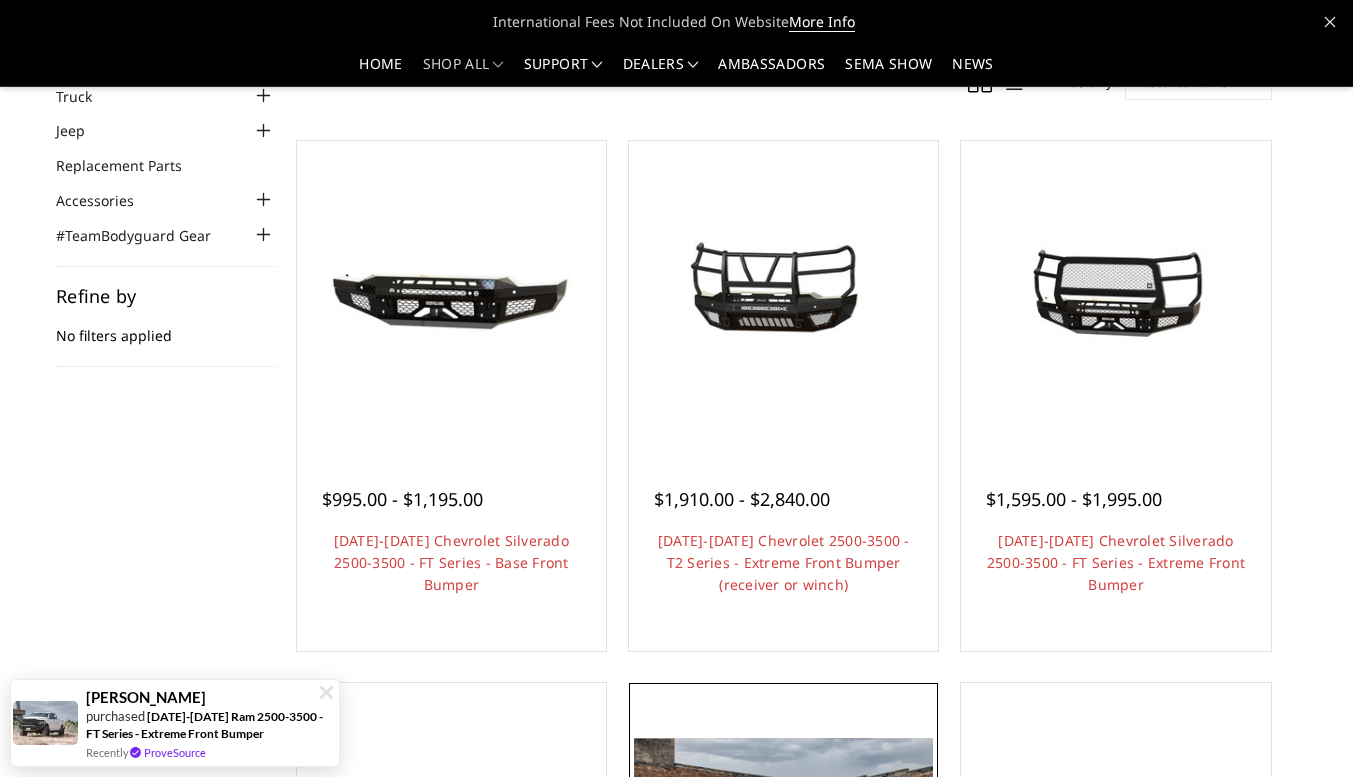 scroll, scrollTop: 104, scrollLeft: 0, axis: vertical 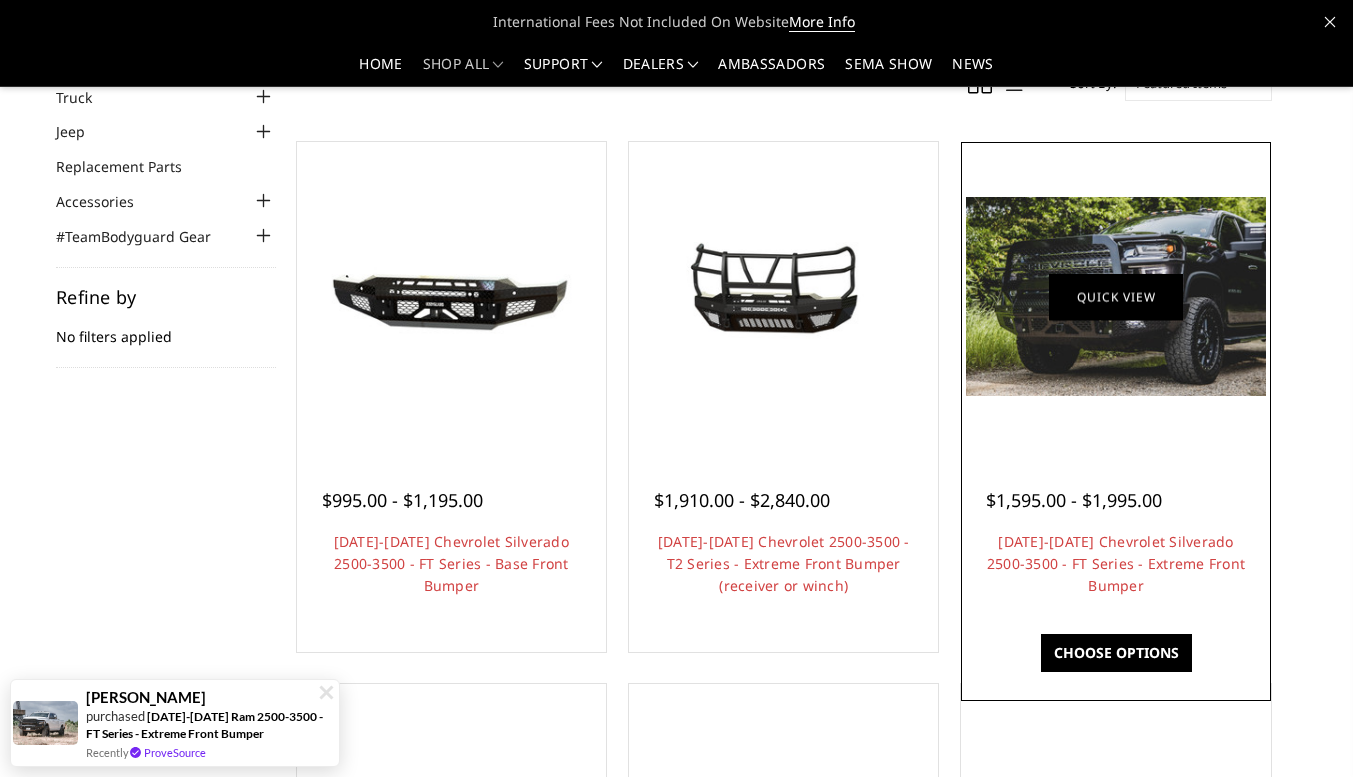 click on "Quick view" at bounding box center (1116, 296) 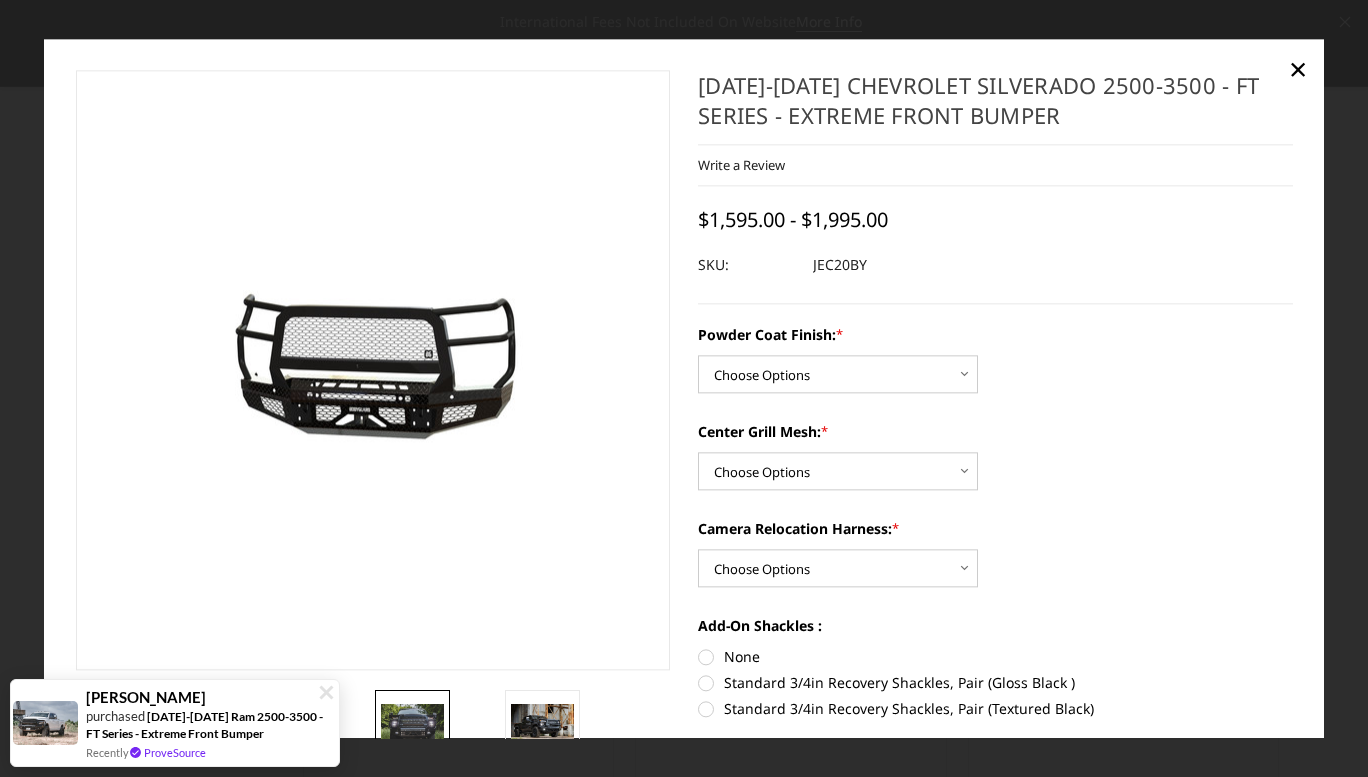 click at bounding box center (412, 725) 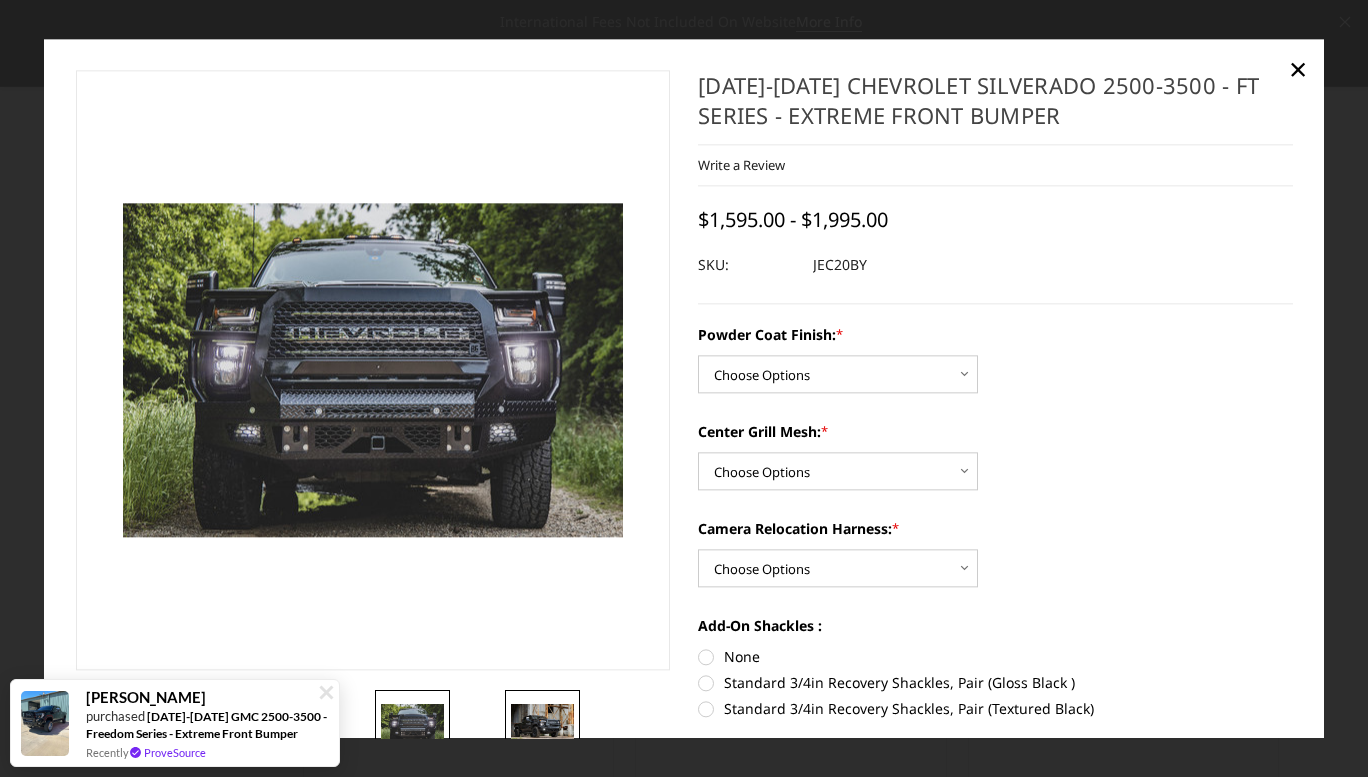 click at bounding box center (542, 725) 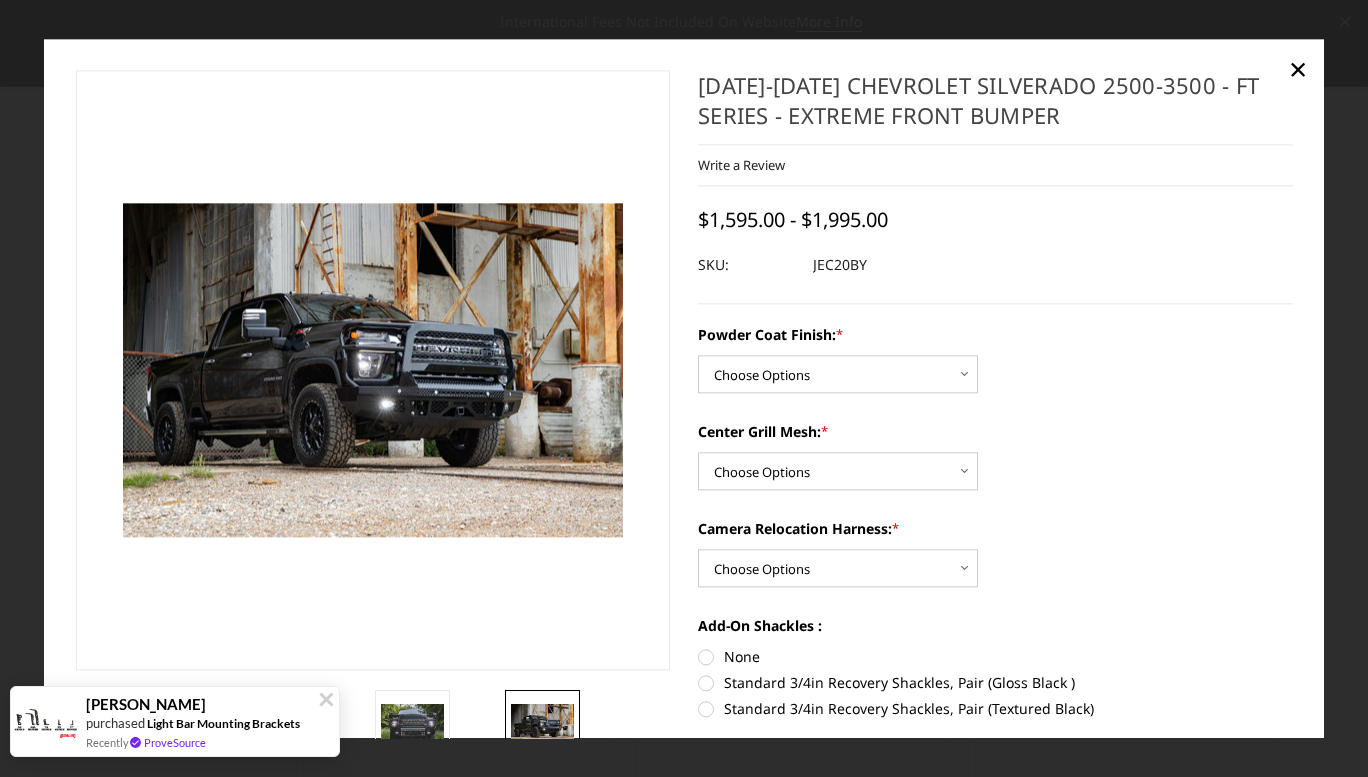 click at bounding box center (326, 699) 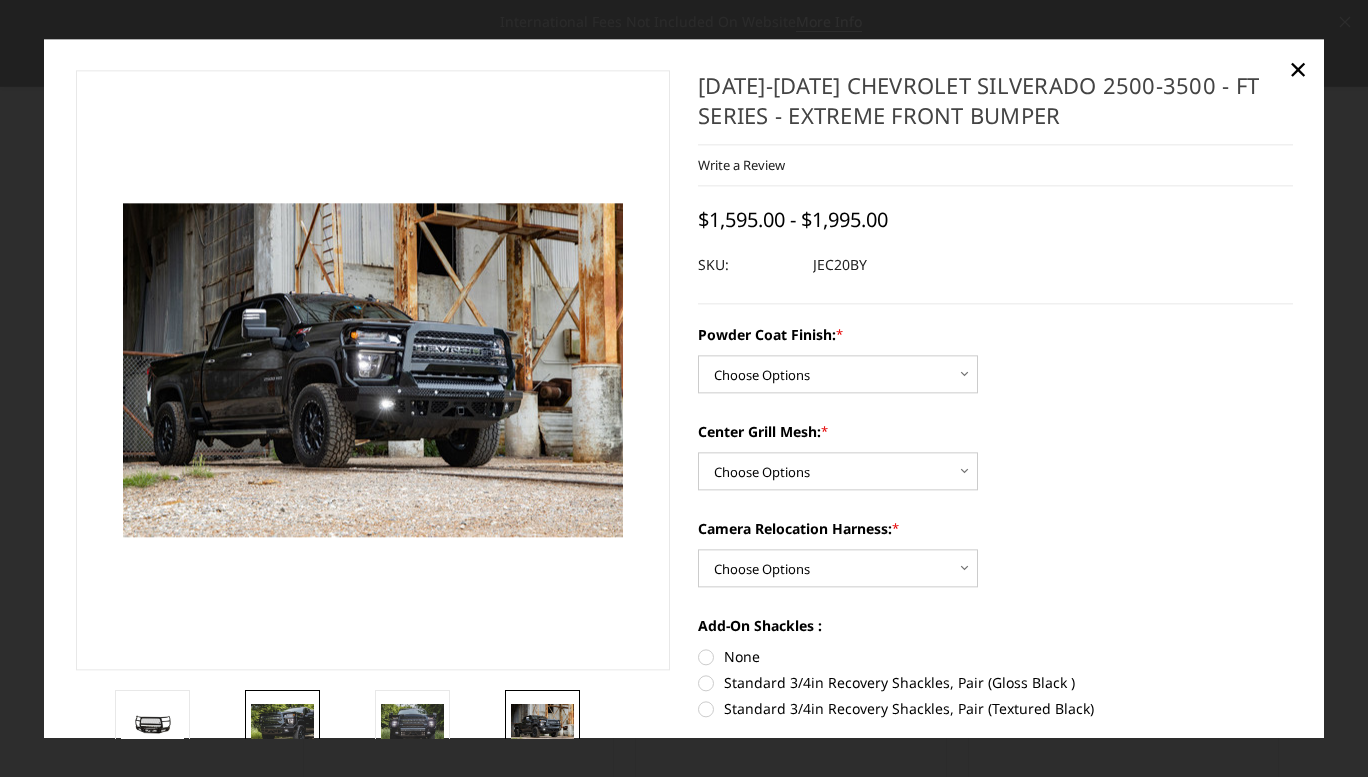 click at bounding box center [282, 725] 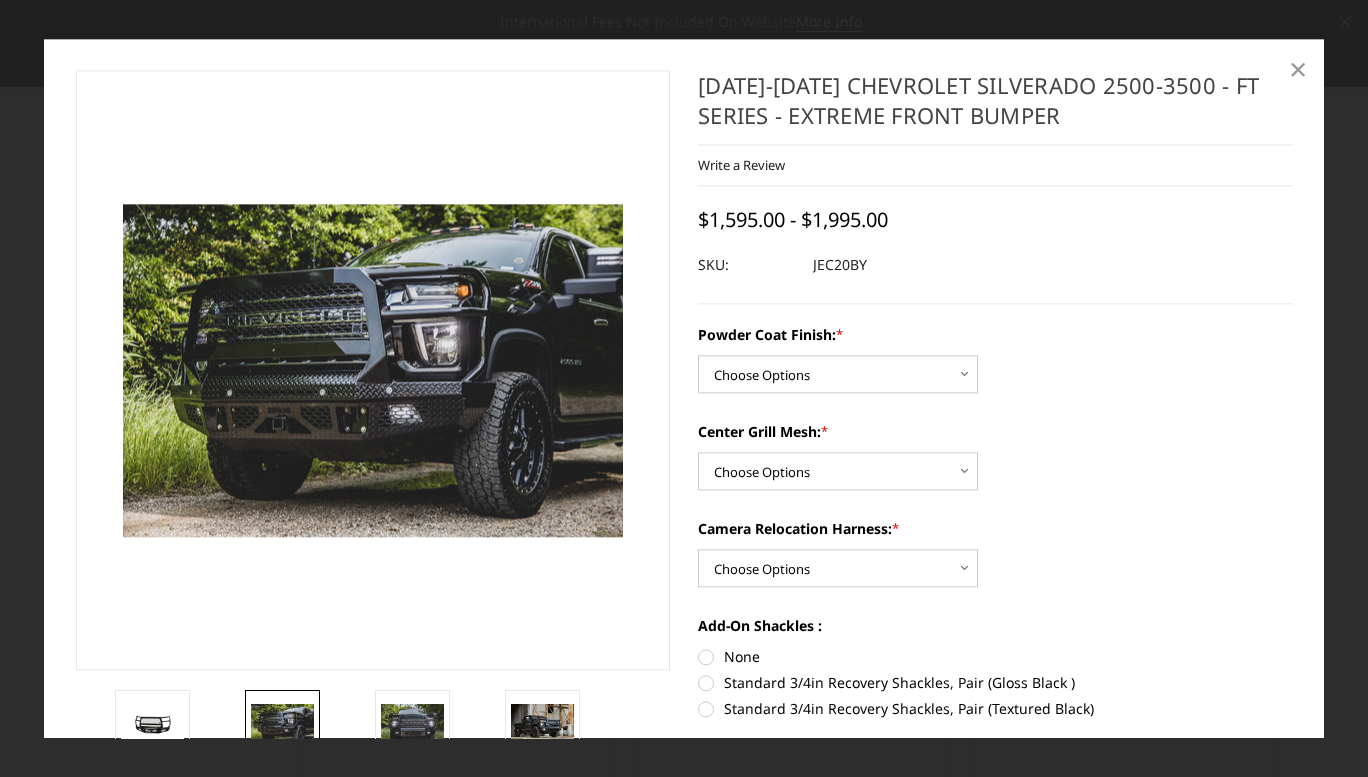 click on "×" at bounding box center (1298, 69) 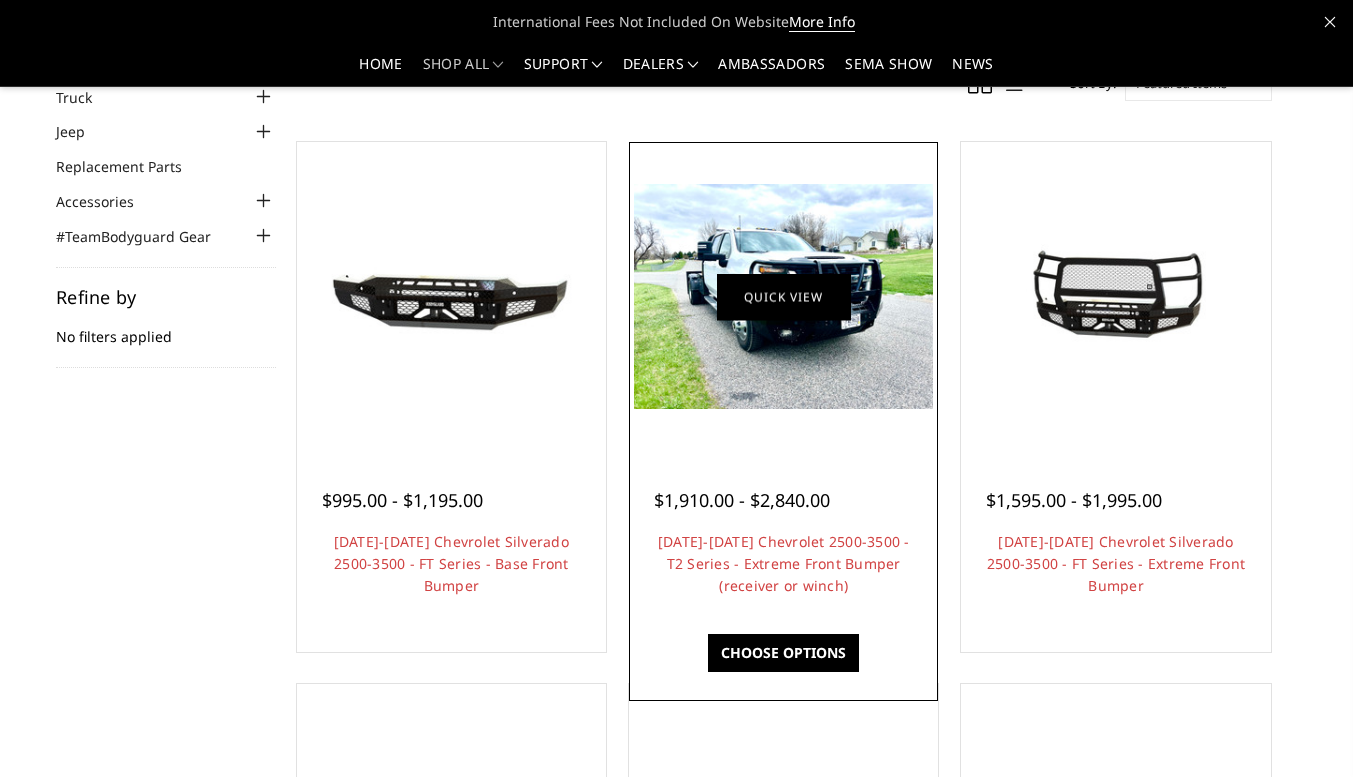 click on "Quick view" at bounding box center [784, 296] 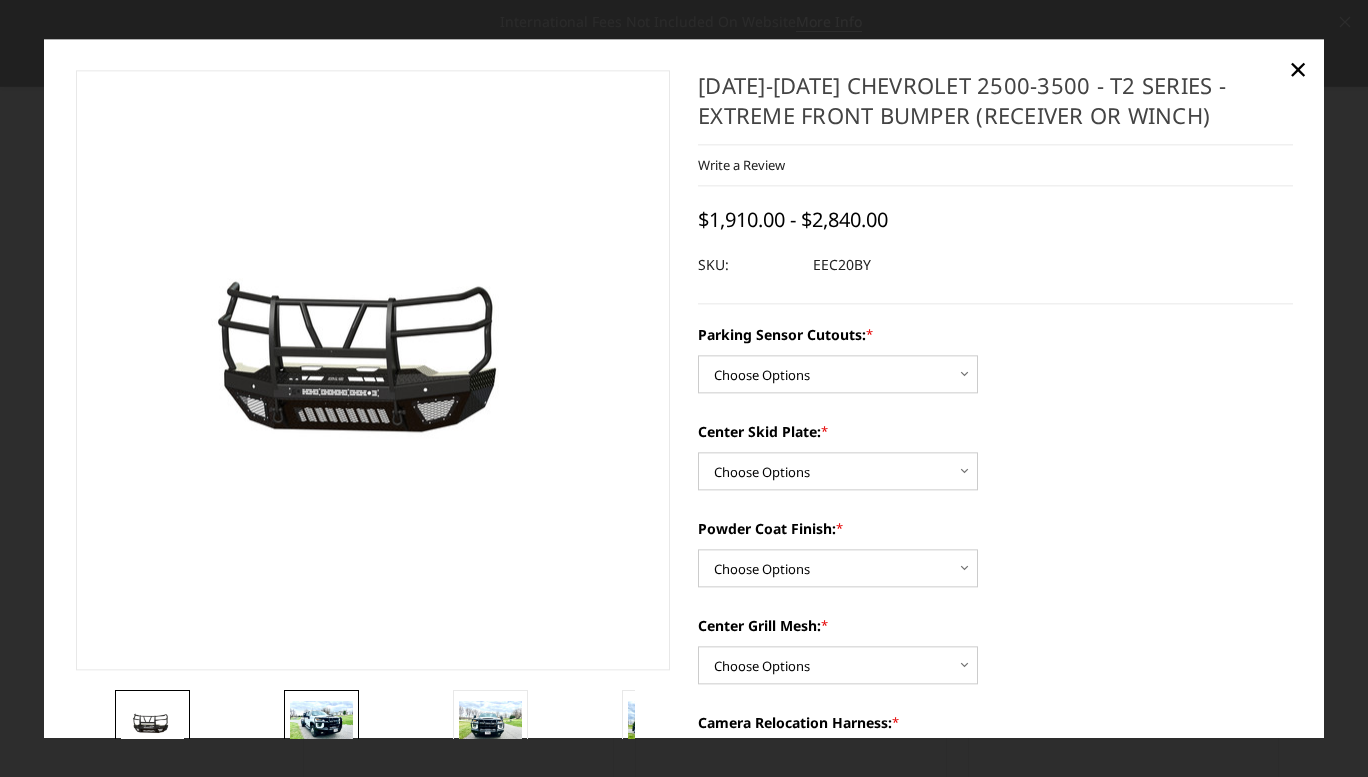 click at bounding box center [321, 725] 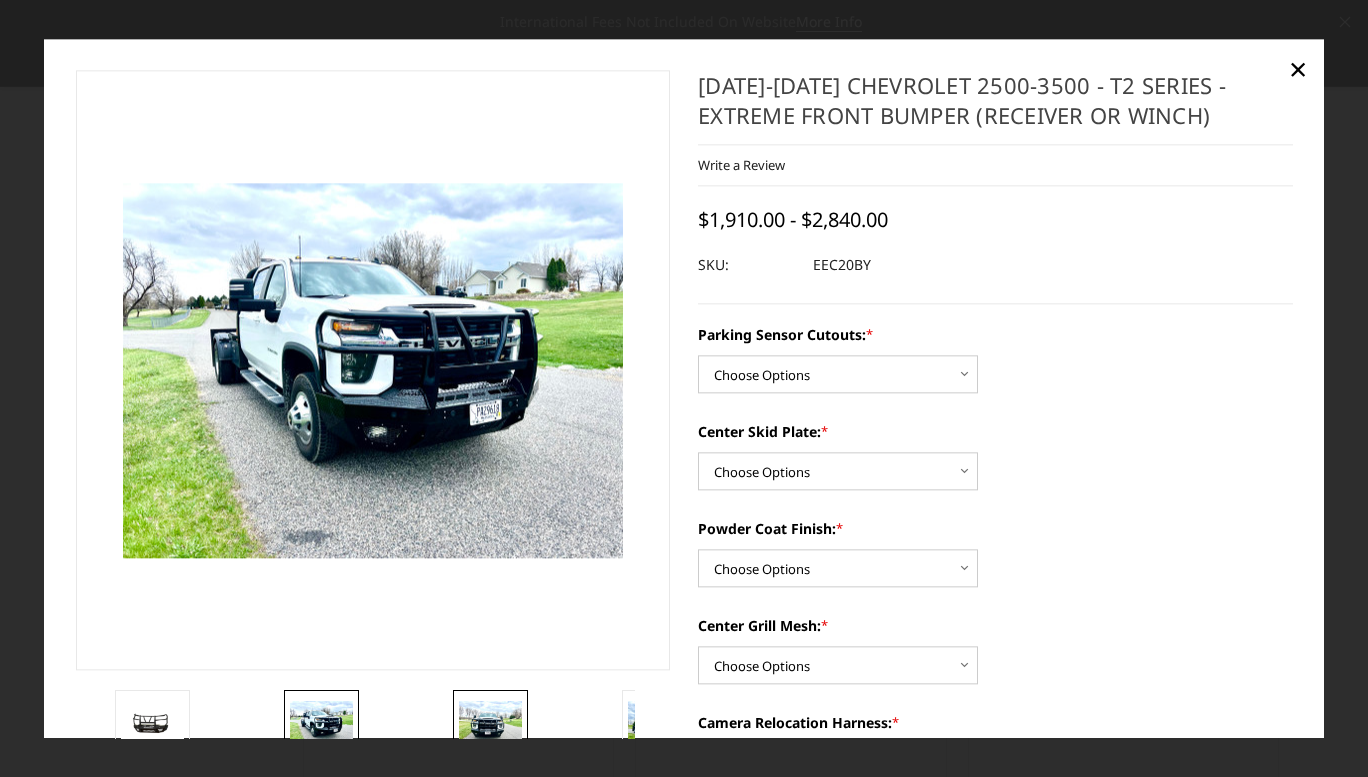 click at bounding box center (490, 725) 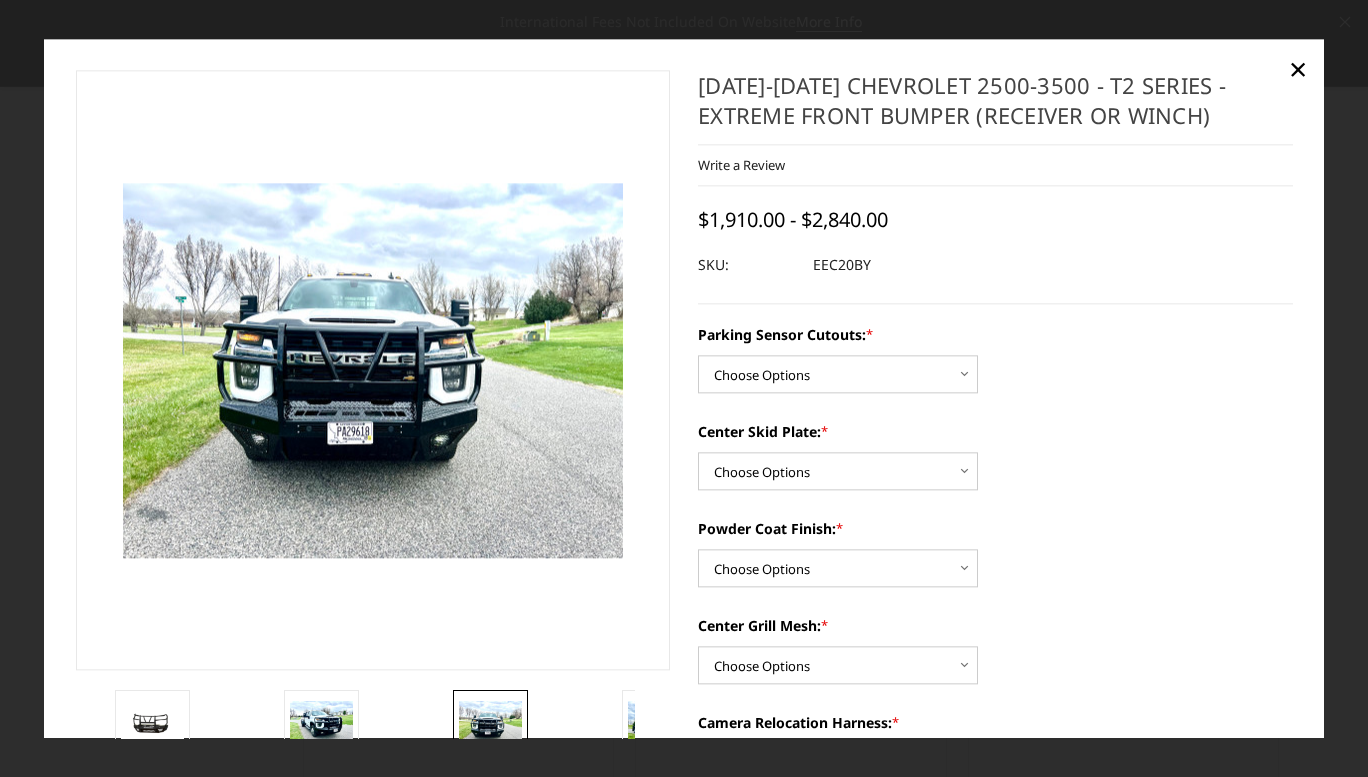 click at bounding box center (357, 359) 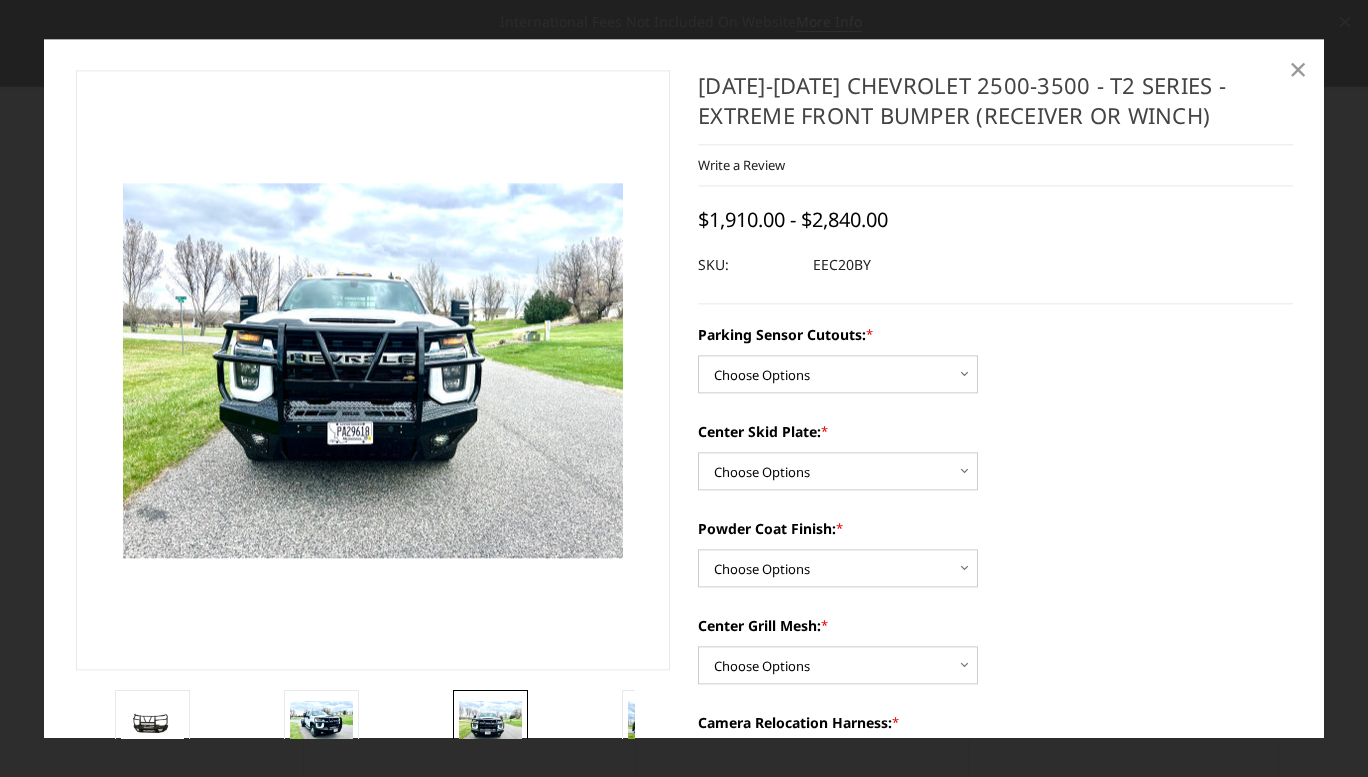 click on "×" at bounding box center (1298, 69) 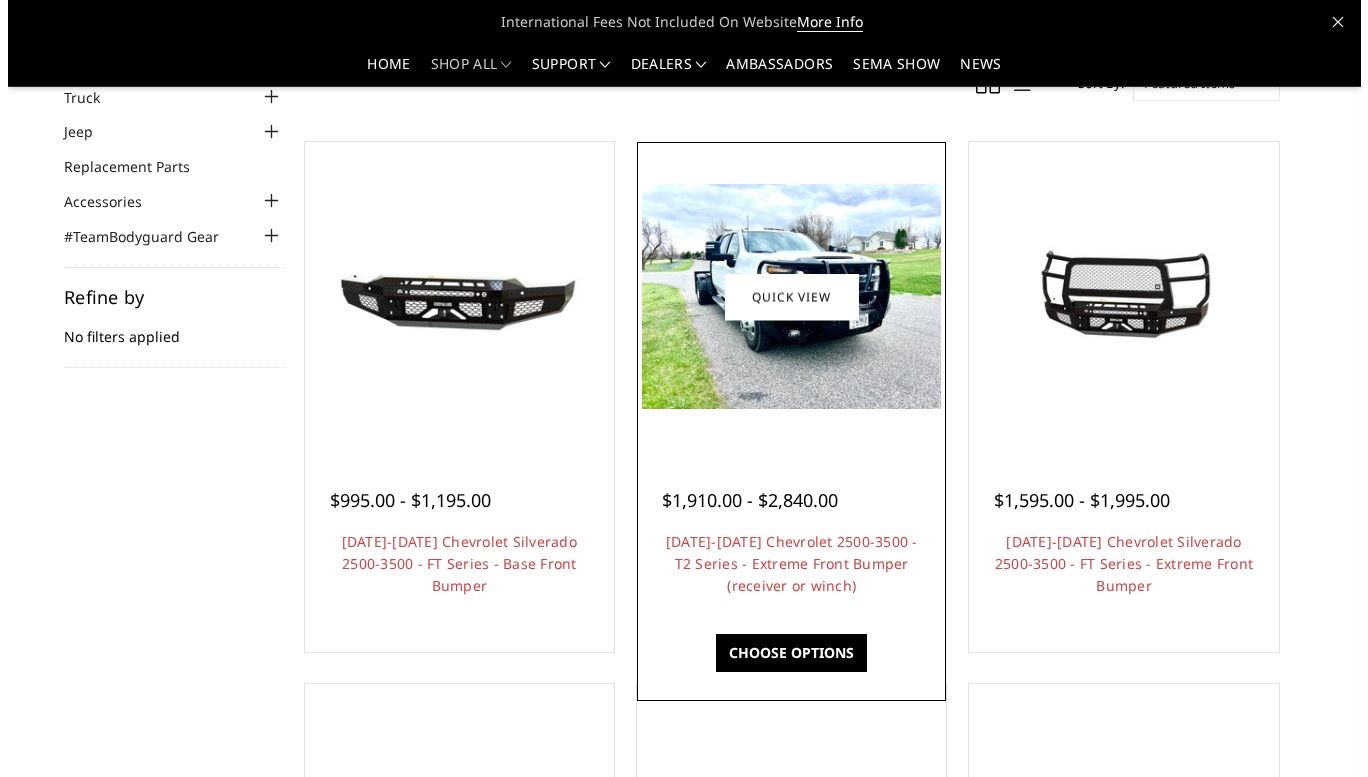 scroll, scrollTop: 0, scrollLeft: 0, axis: both 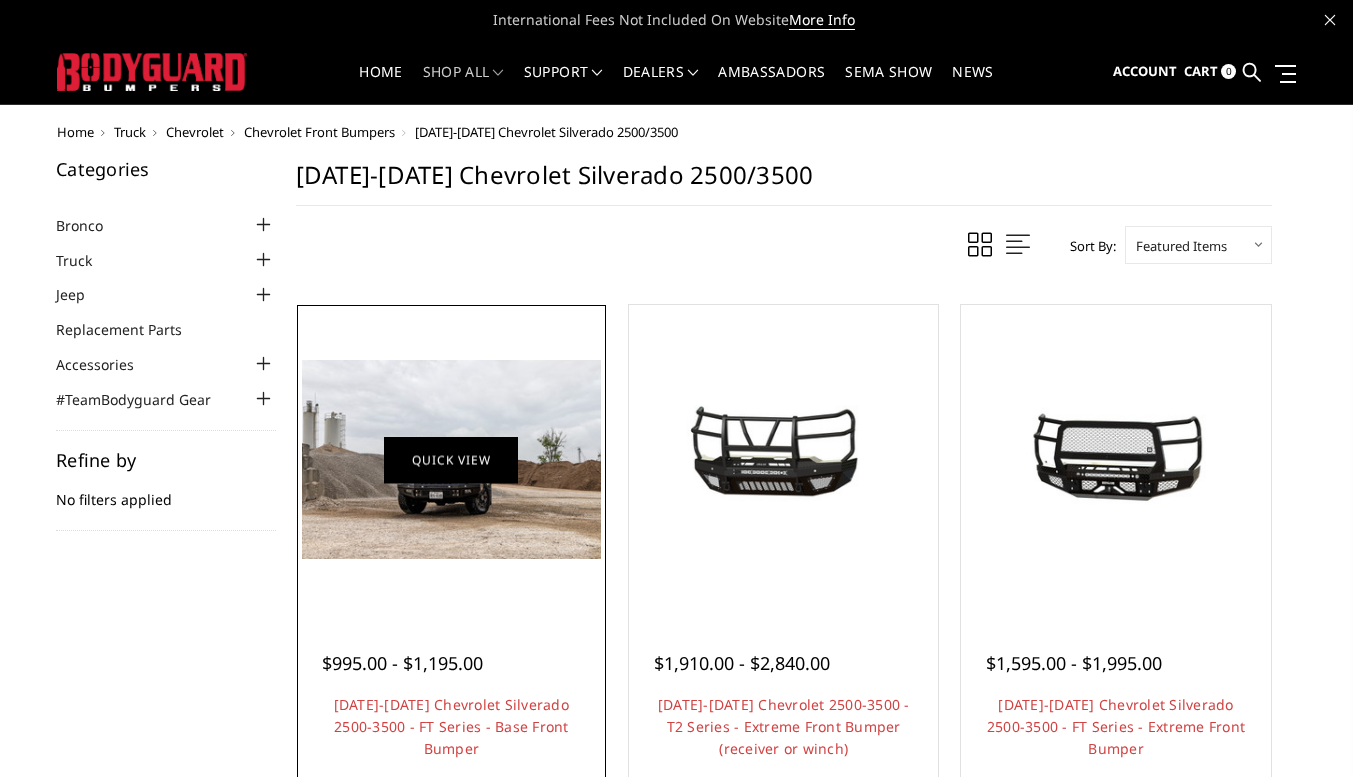 click on "Quick view" at bounding box center [451, 459] 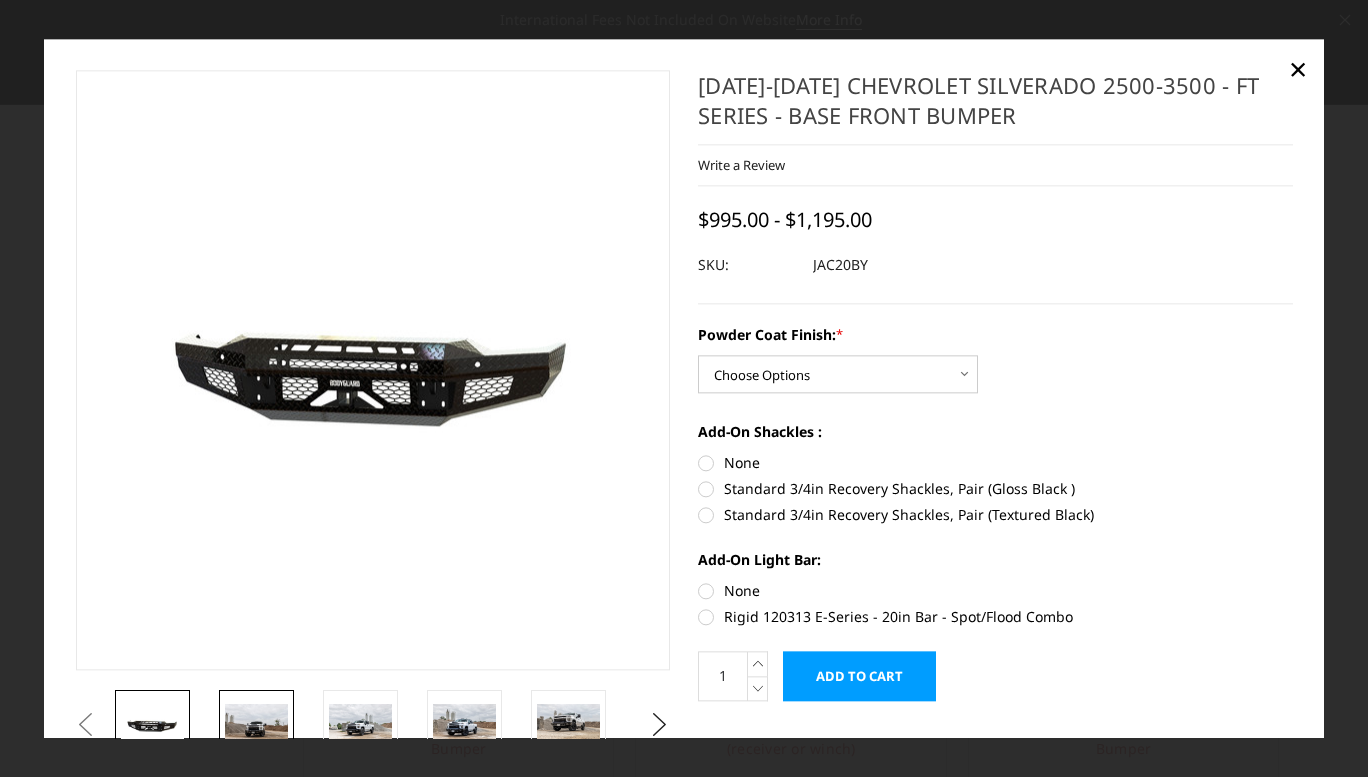 click at bounding box center [256, 725] 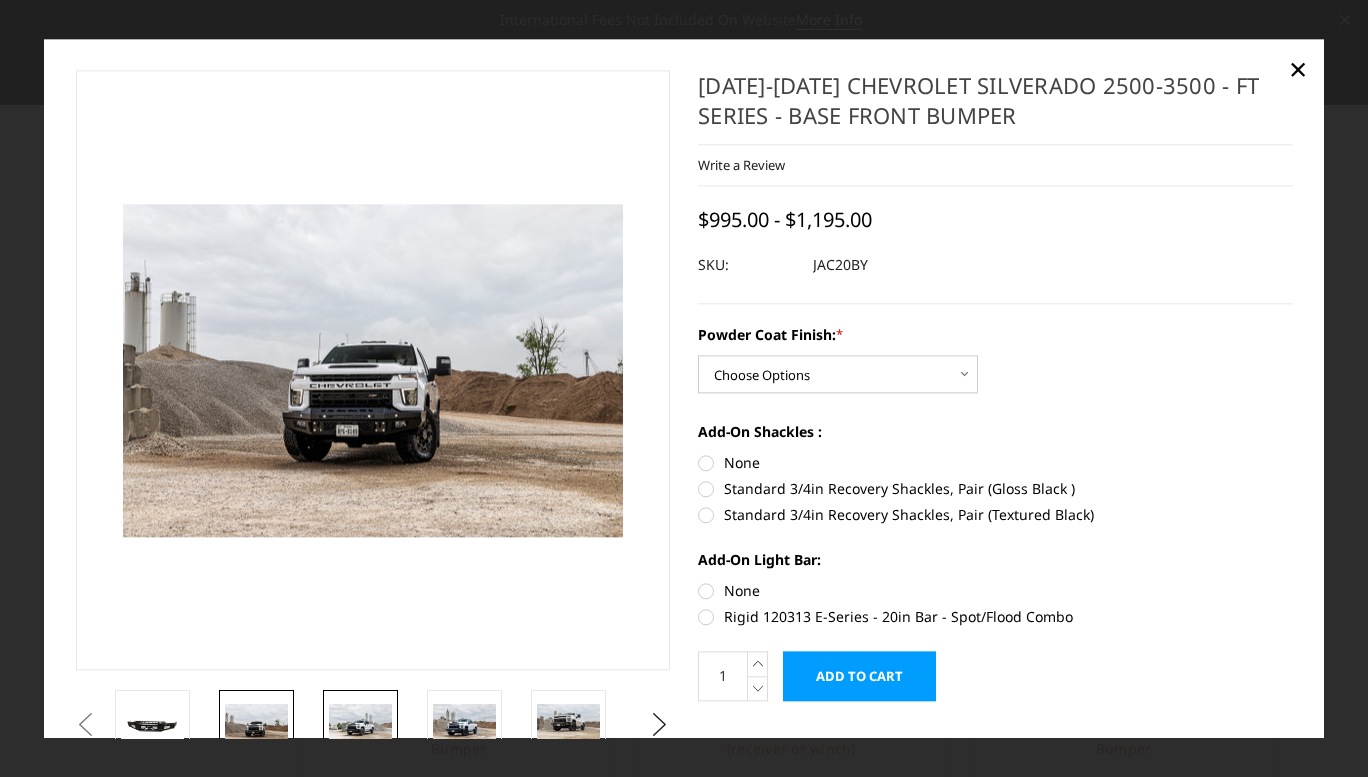 click at bounding box center [360, 725] 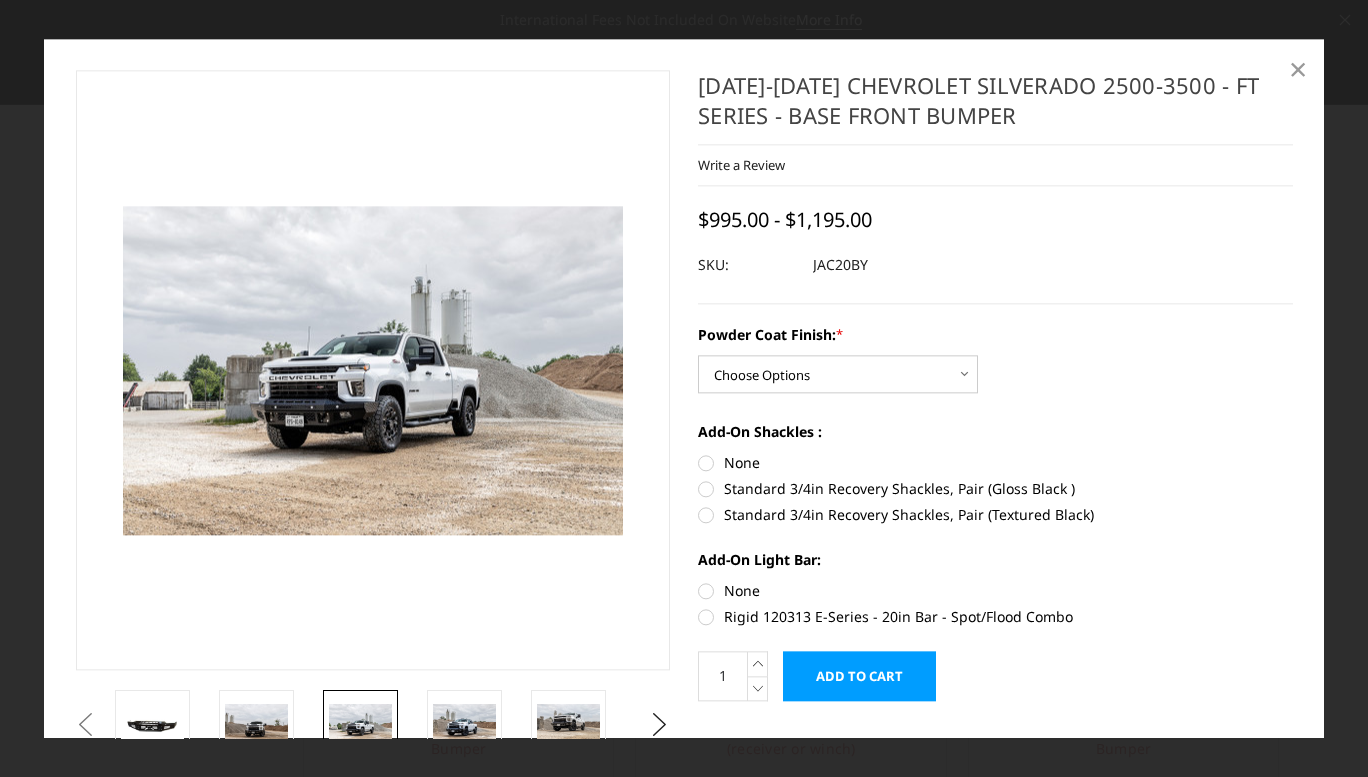 click on "×" at bounding box center [1298, 69] 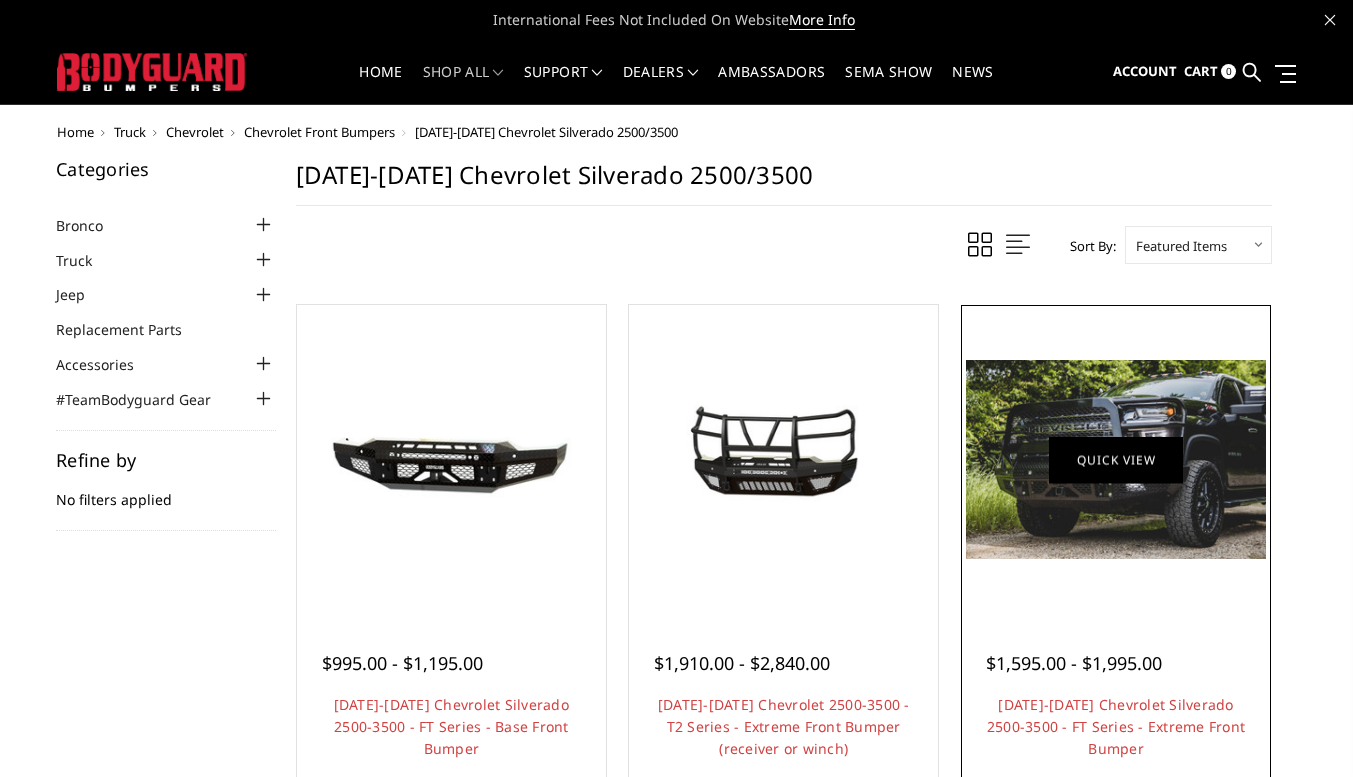 click on "Quick view" at bounding box center [1116, 459] 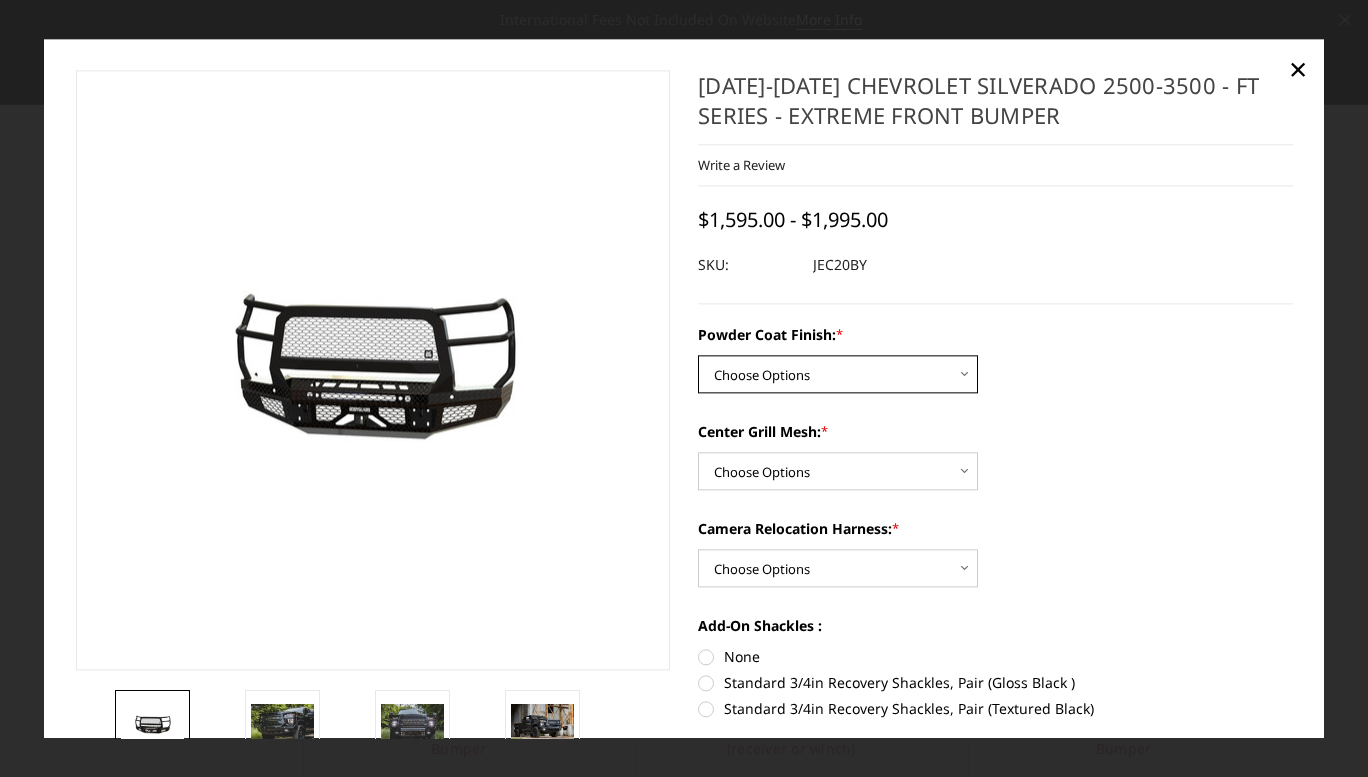 click on "Choose Options
Bare Metal
Gloss Black Powder Coat
Textured Black Powder Coat" at bounding box center (838, 374) 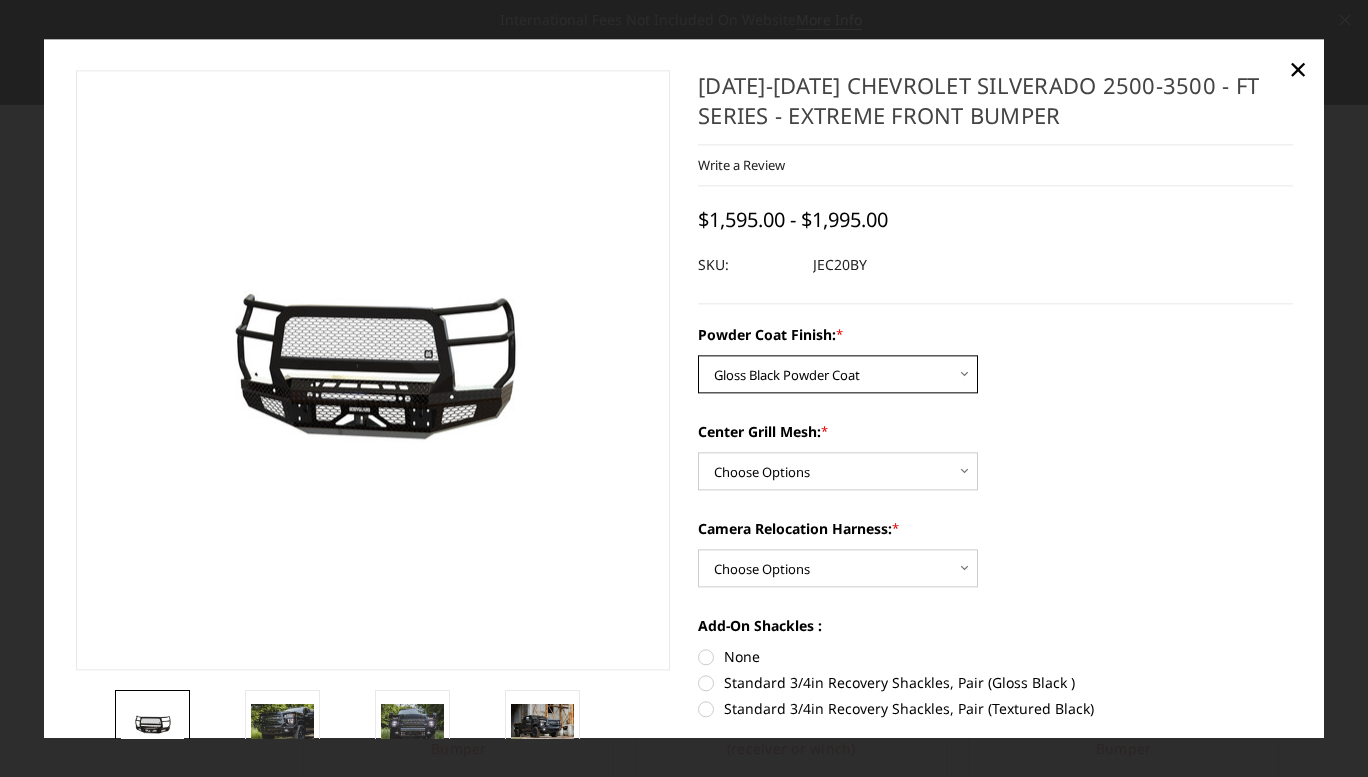click on "Choose Options
Bare Metal
Gloss Black Powder Coat
Textured Black Powder Coat" at bounding box center [838, 374] 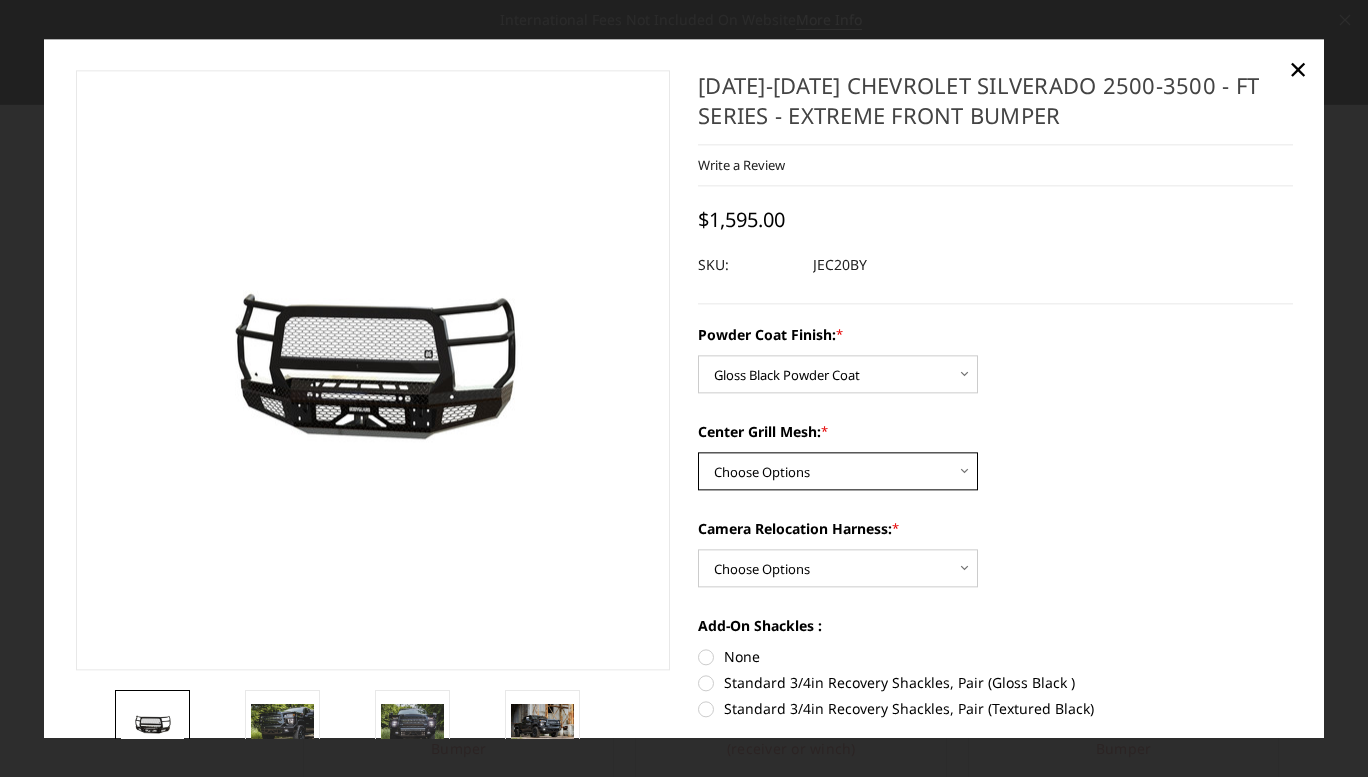click on "Choose Options
WITH Expanded Metal in Center Grill
WITHOUT Expanded Metal in Center Grill" at bounding box center [838, 471] 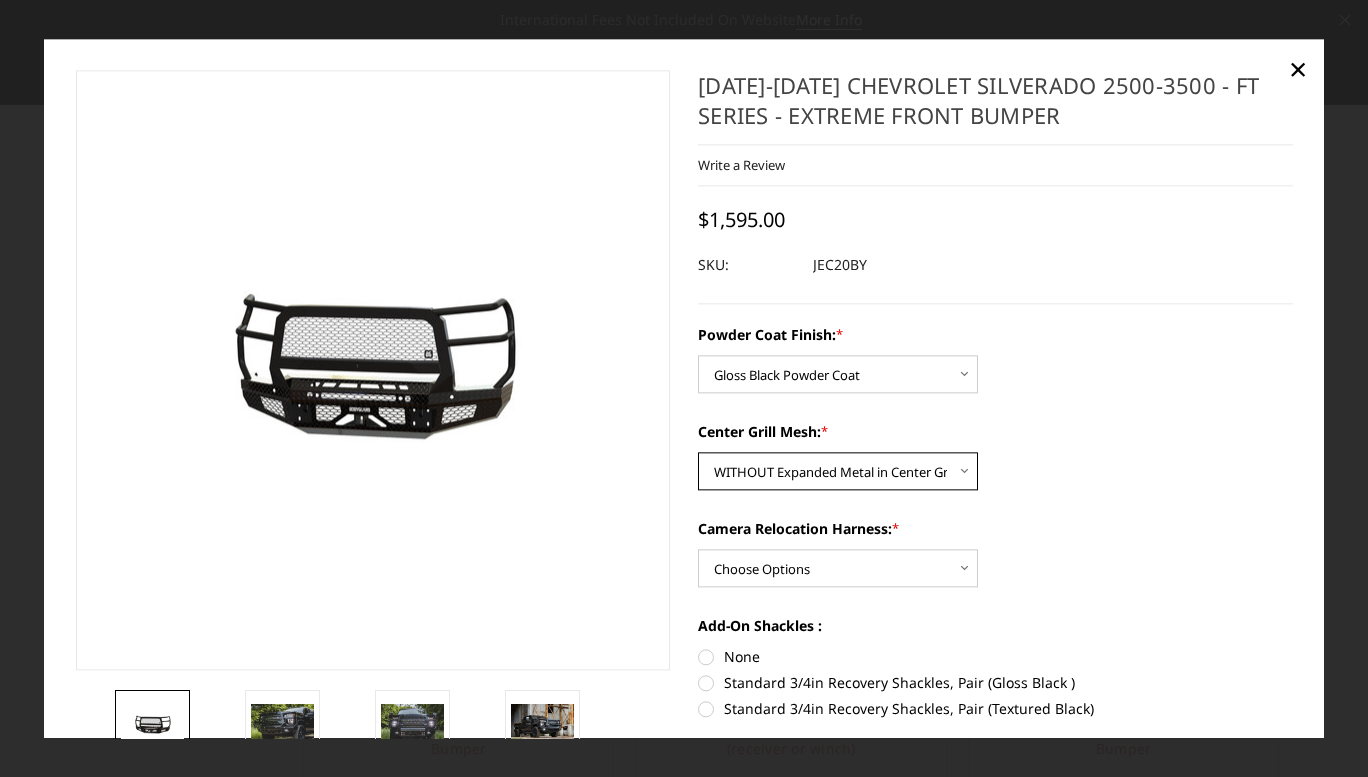 click on "Choose Options
WITH Expanded Metal in Center Grill
WITHOUT Expanded Metal in Center Grill" at bounding box center (838, 471) 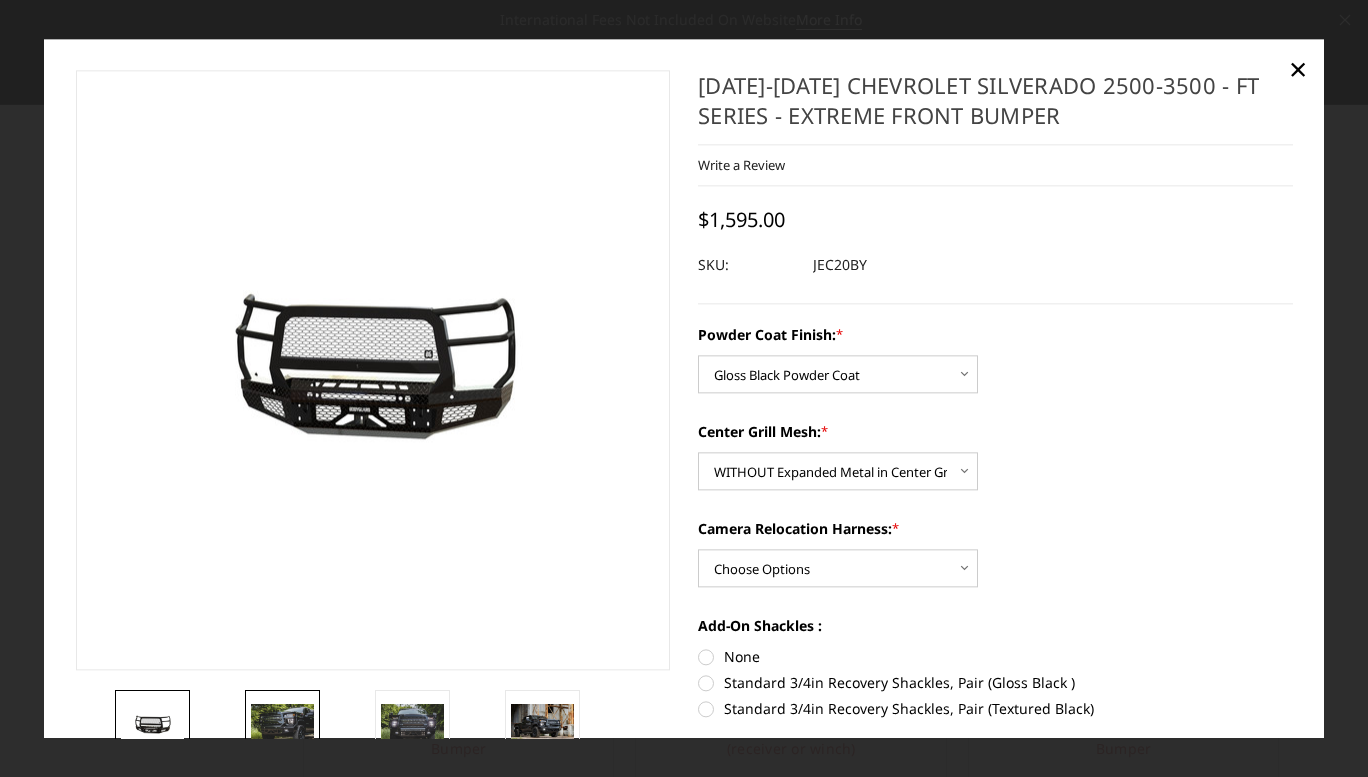 click at bounding box center [282, 725] 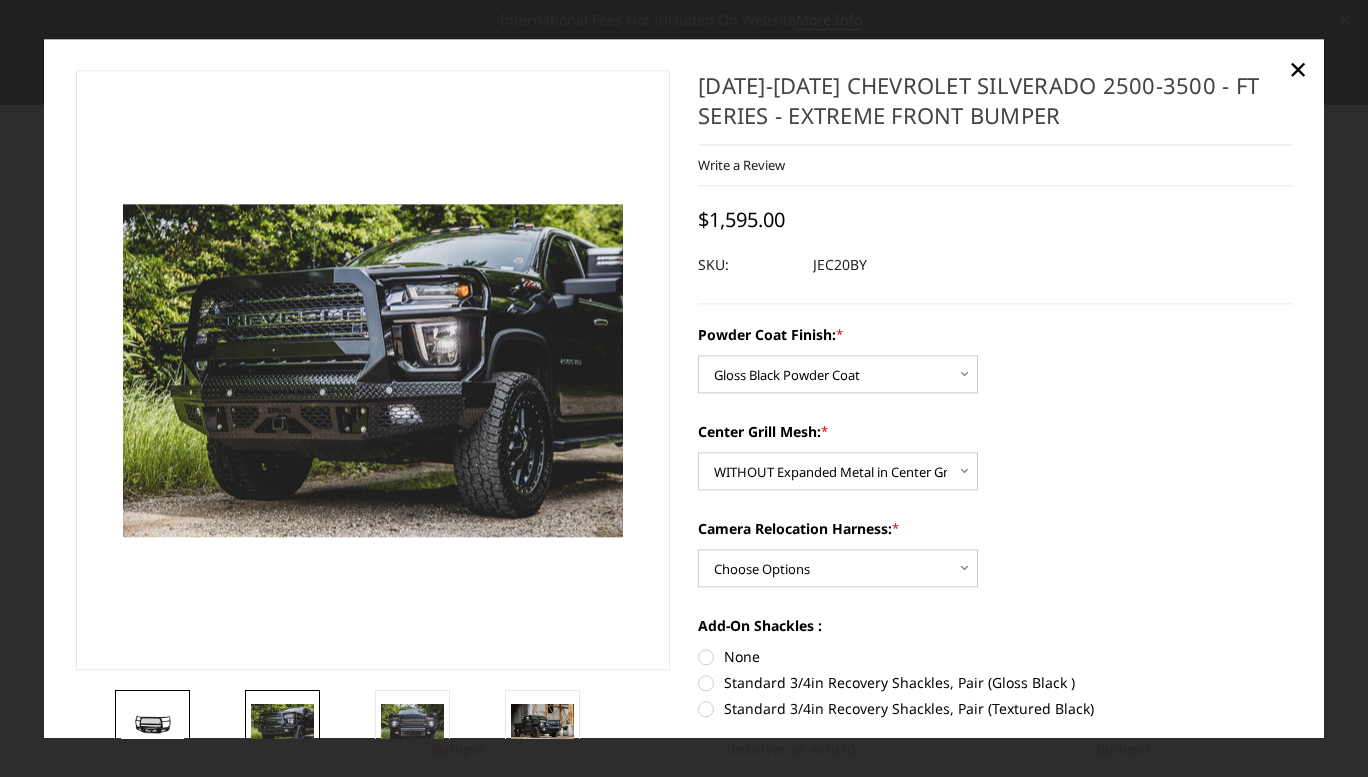 click at bounding box center [152, 725] 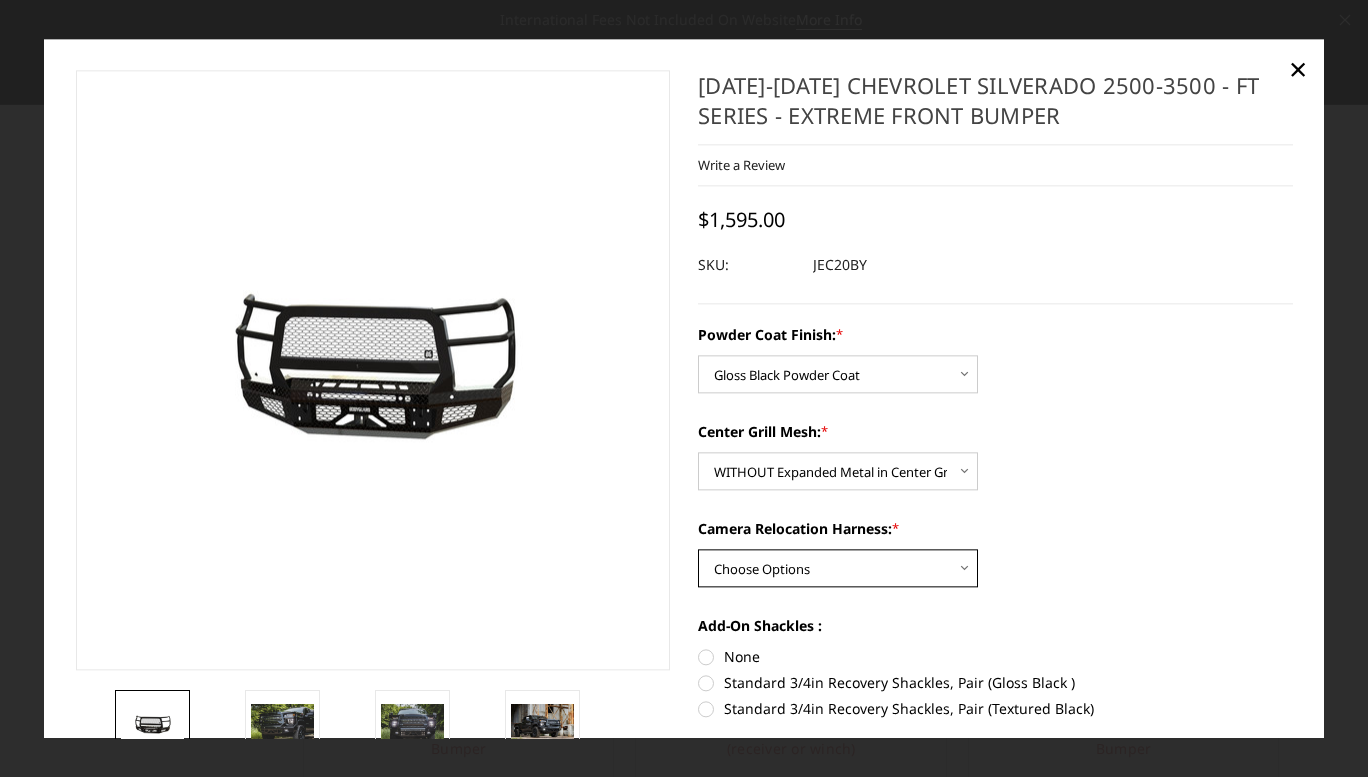 click on "Choose Options
WITH Camera Relocation Harness
WITHOUT Camera Relocation Harness" at bounding box center [838, 568] 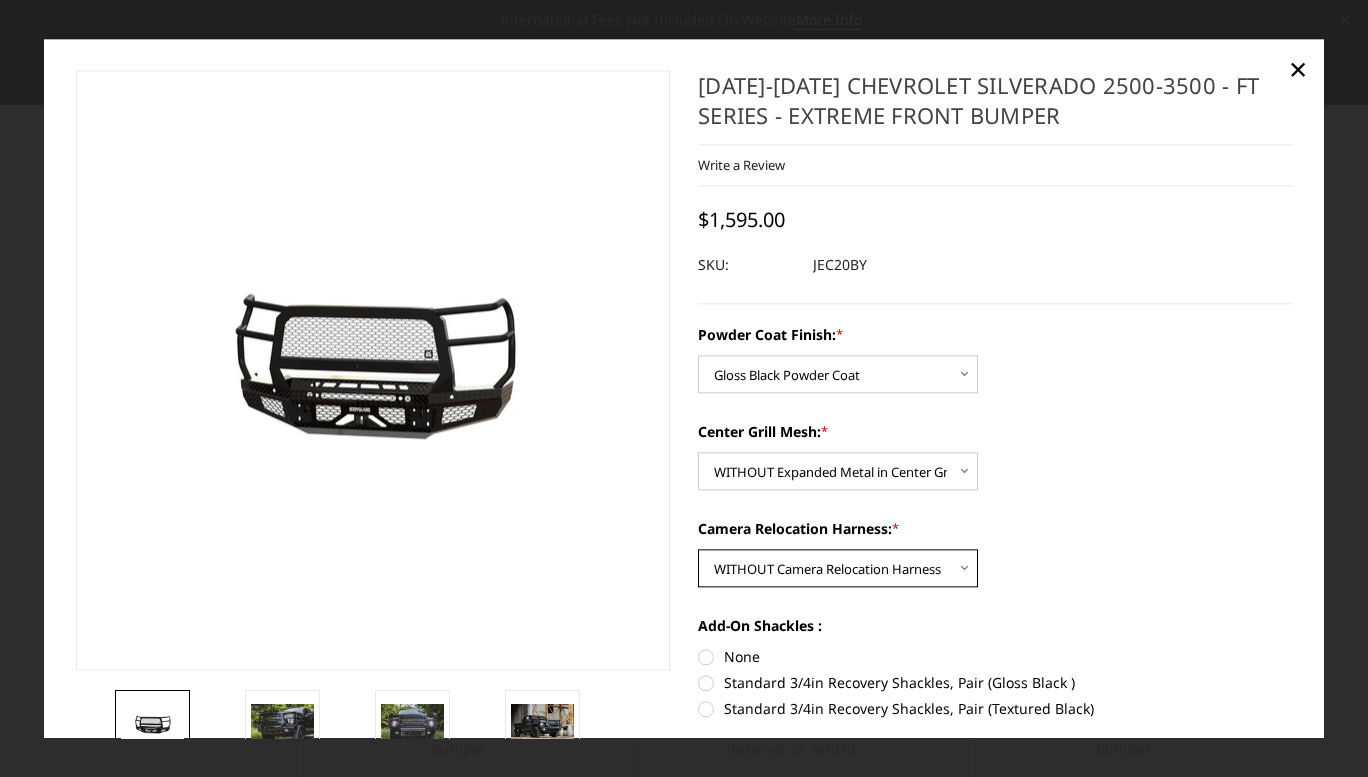 click on "Choose Options
WITH Camera Relocation Harness
WITHOUT Camera Relocation Harness" at bounding box center [838, 568] 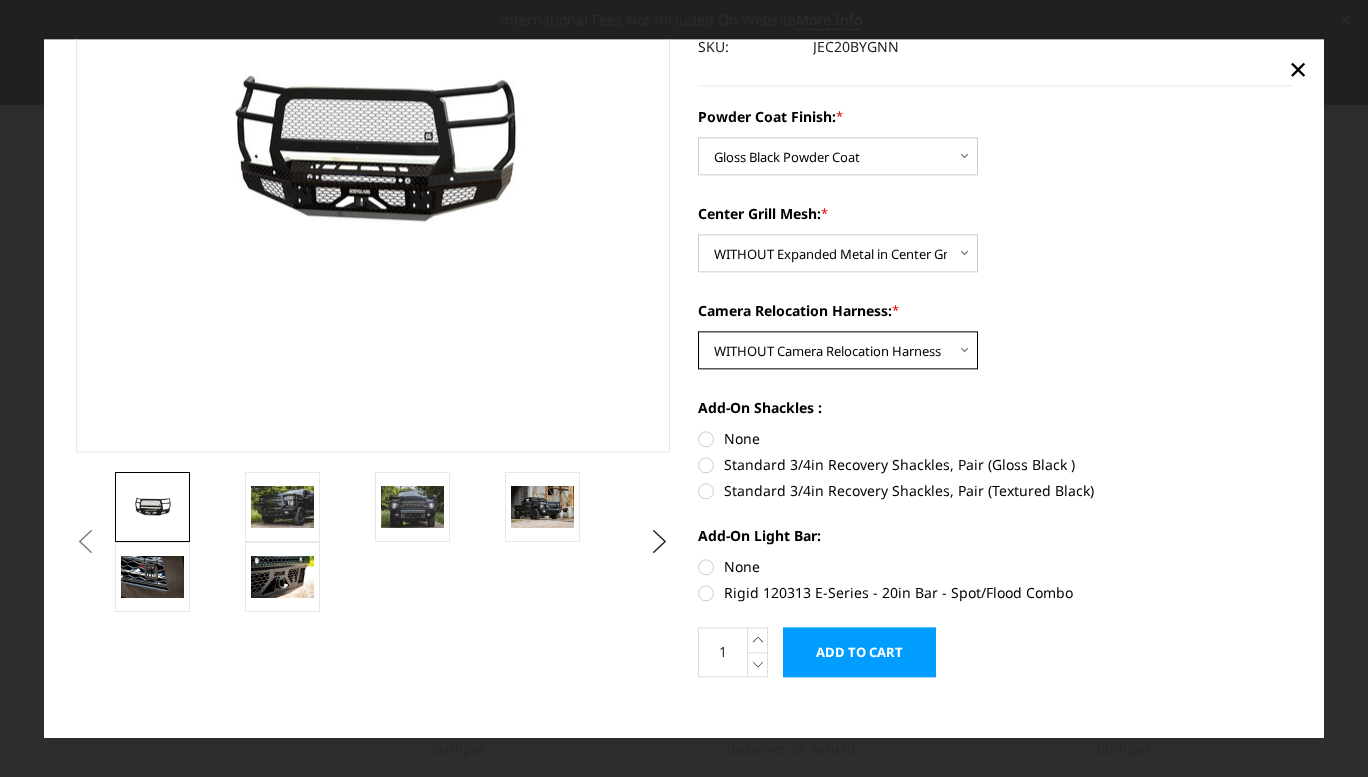 scroll, scrollTop: 219, scrollLeft: 0, axis: vertical 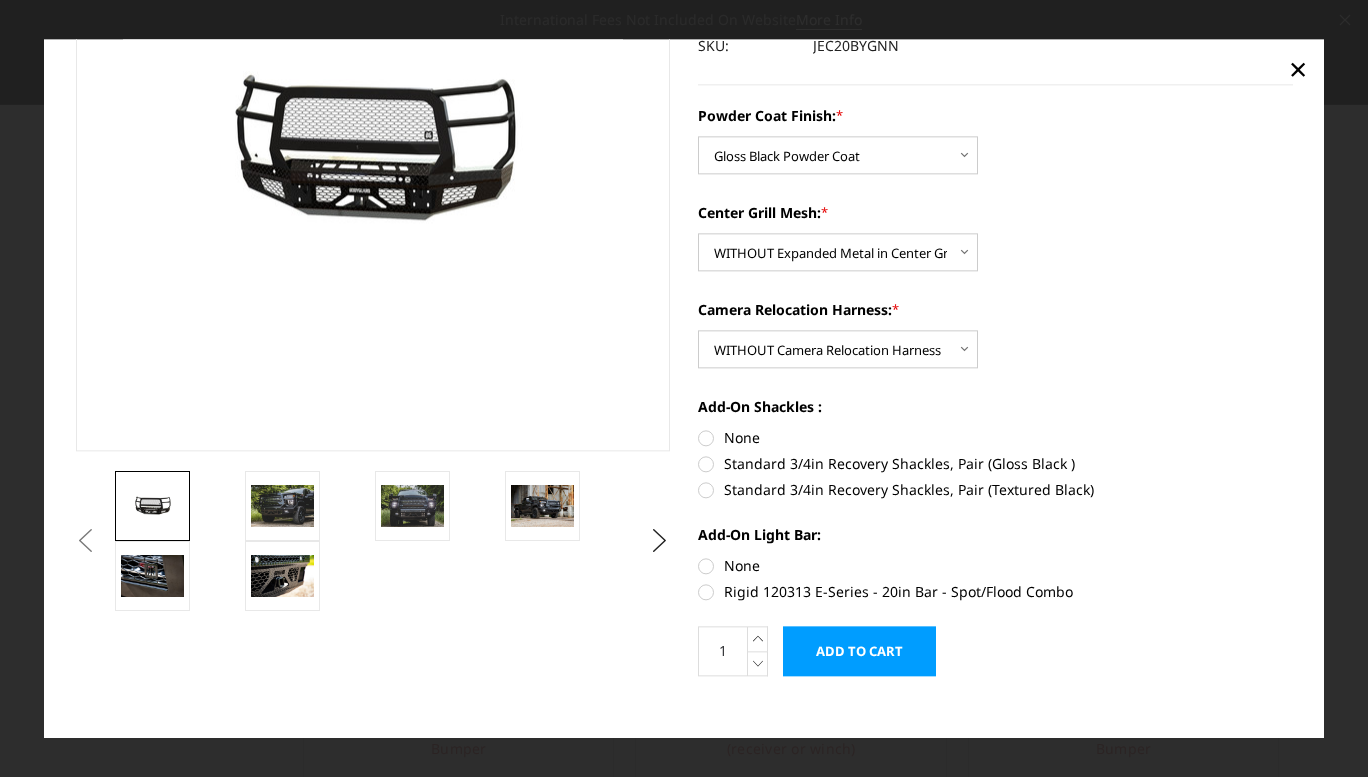 click on "Standard 3/4in Recovery Shackles, Pair (Gloss Black )" at bounding box center [995, 463] 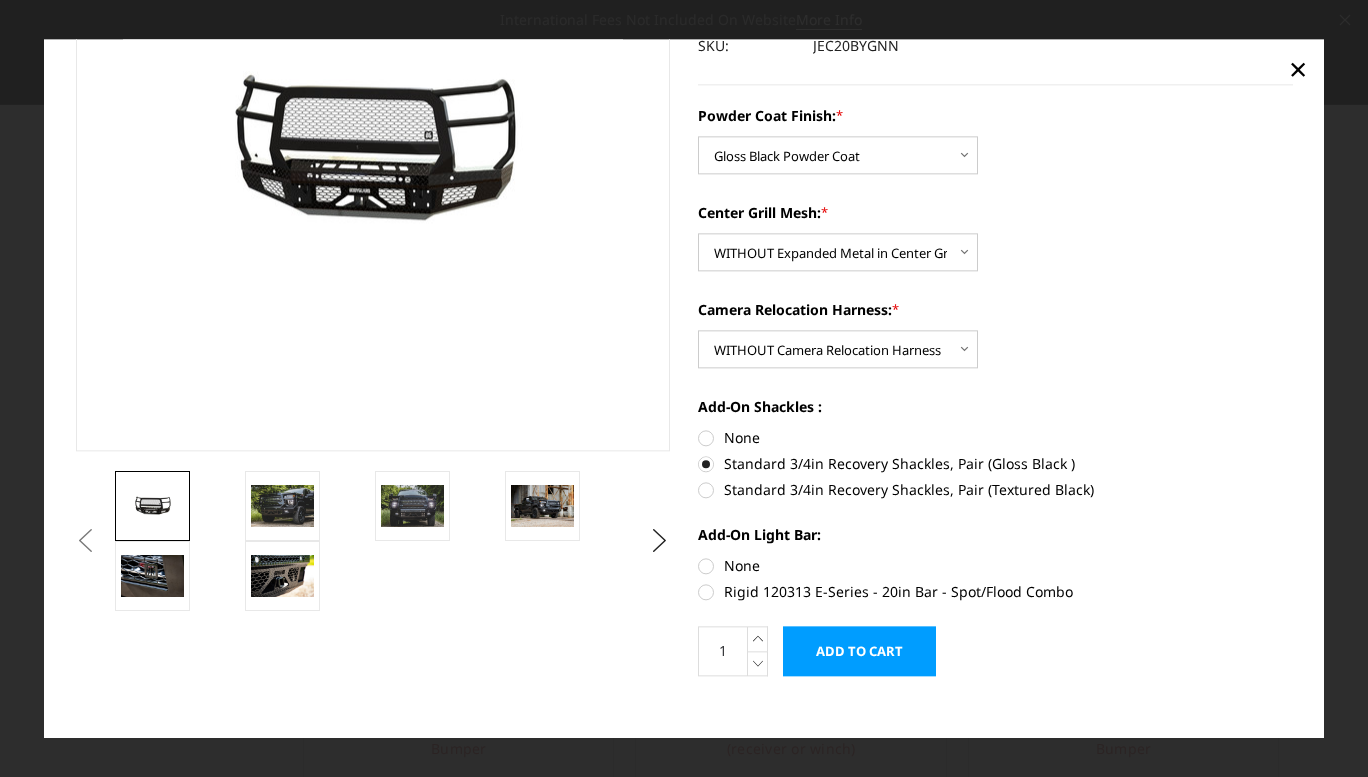 click on "None" at bounding box center [995, 565] 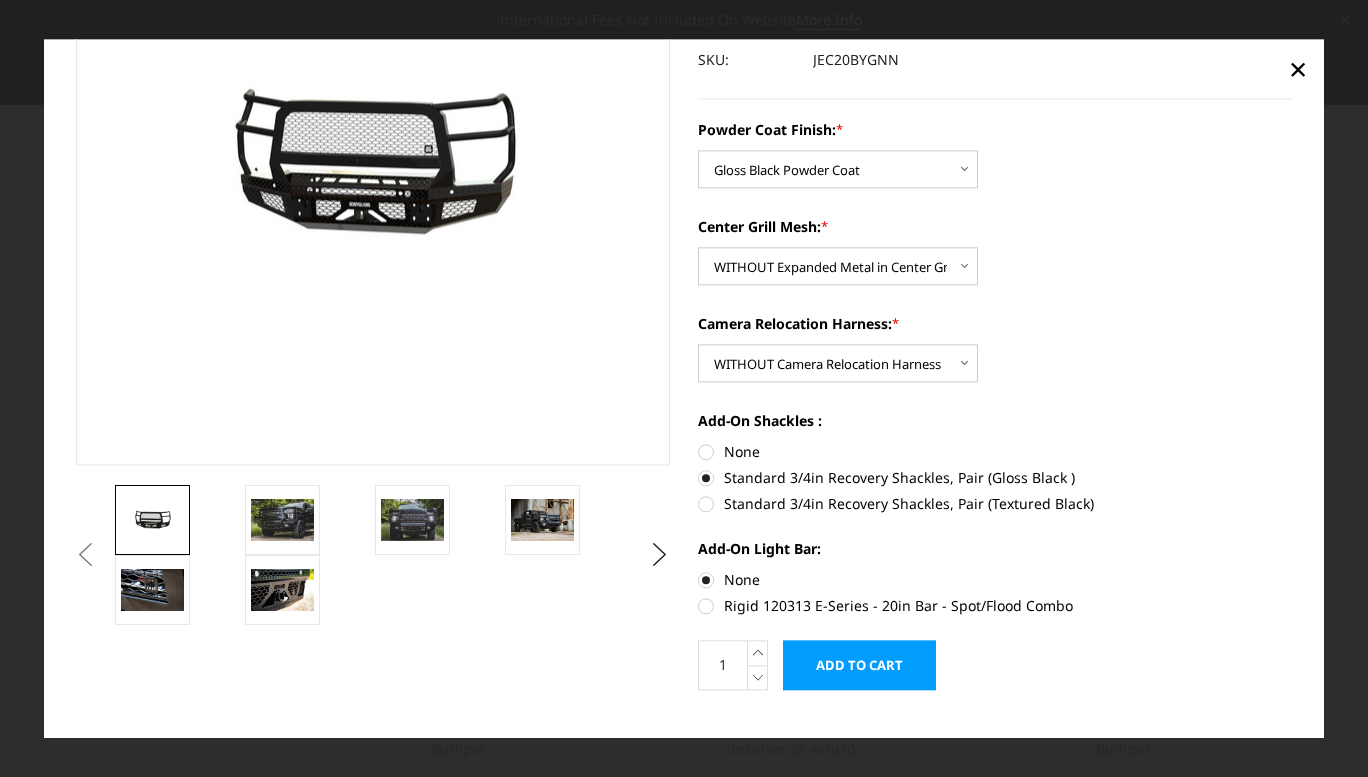 scroll, scrollTop: 238, scrollLeft: 0, axis: vertical 